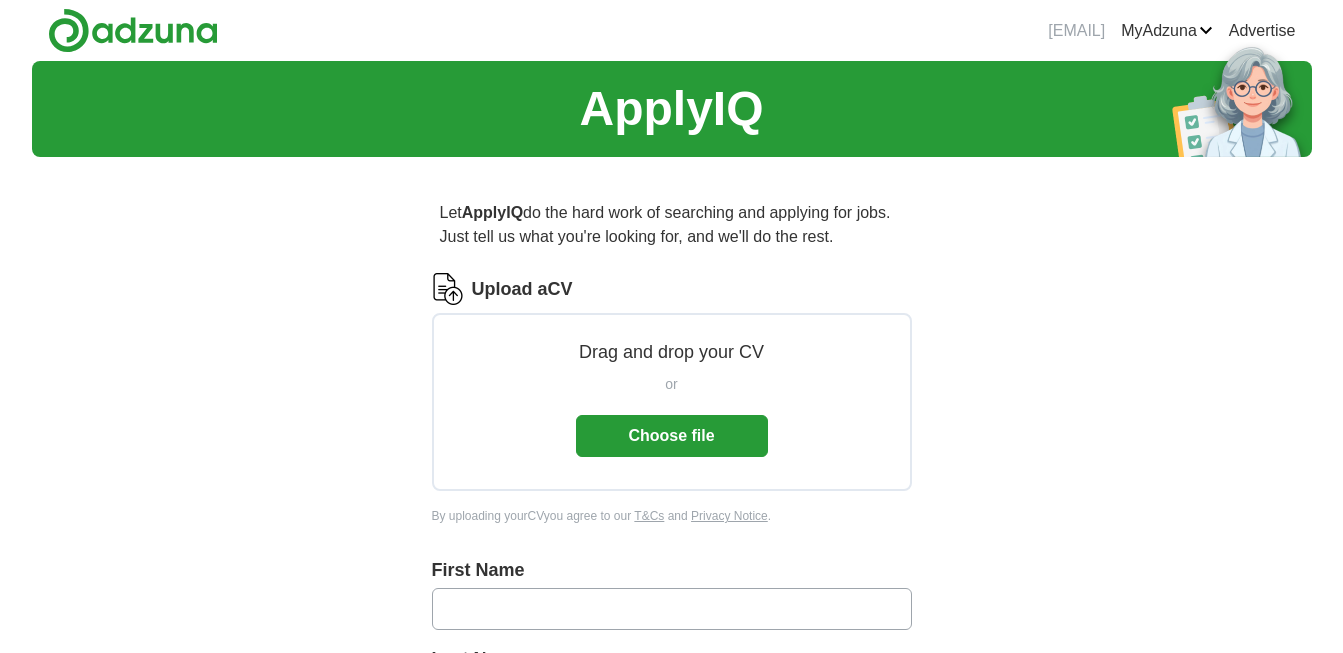 scroll, scrollTop: 0, scrollLeft: 0, axis: both 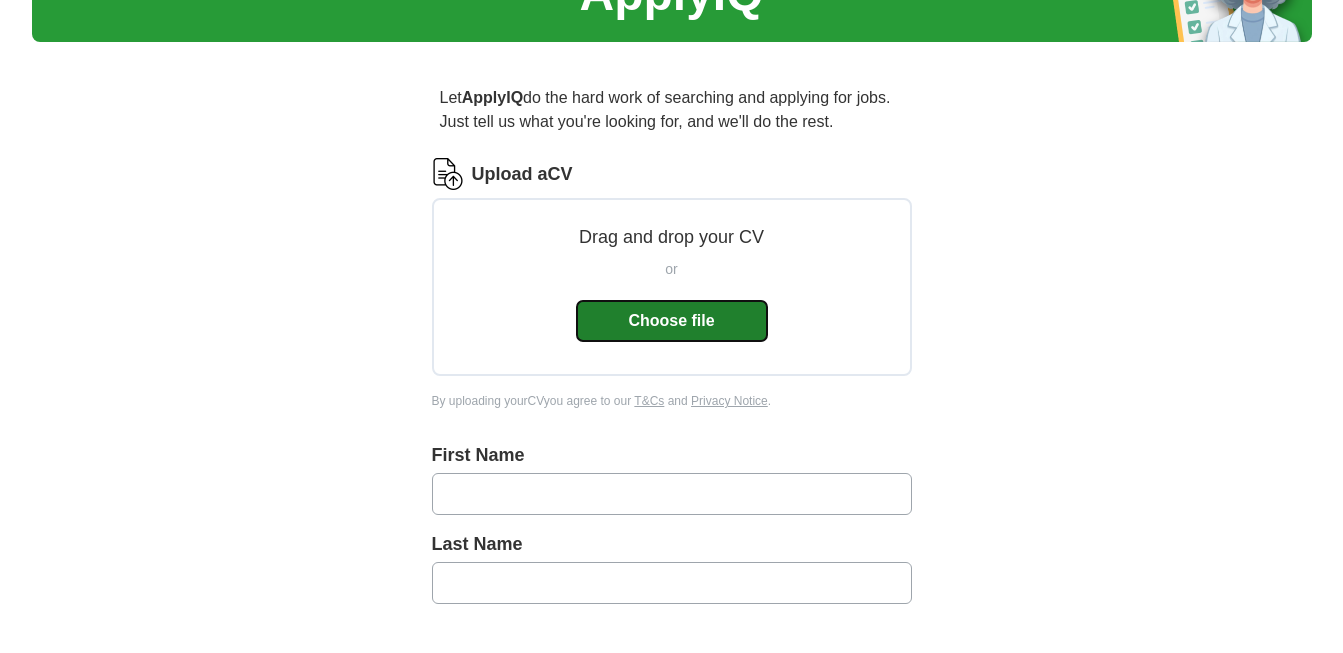 click on "Choose file" at bounding box center (672, 321) 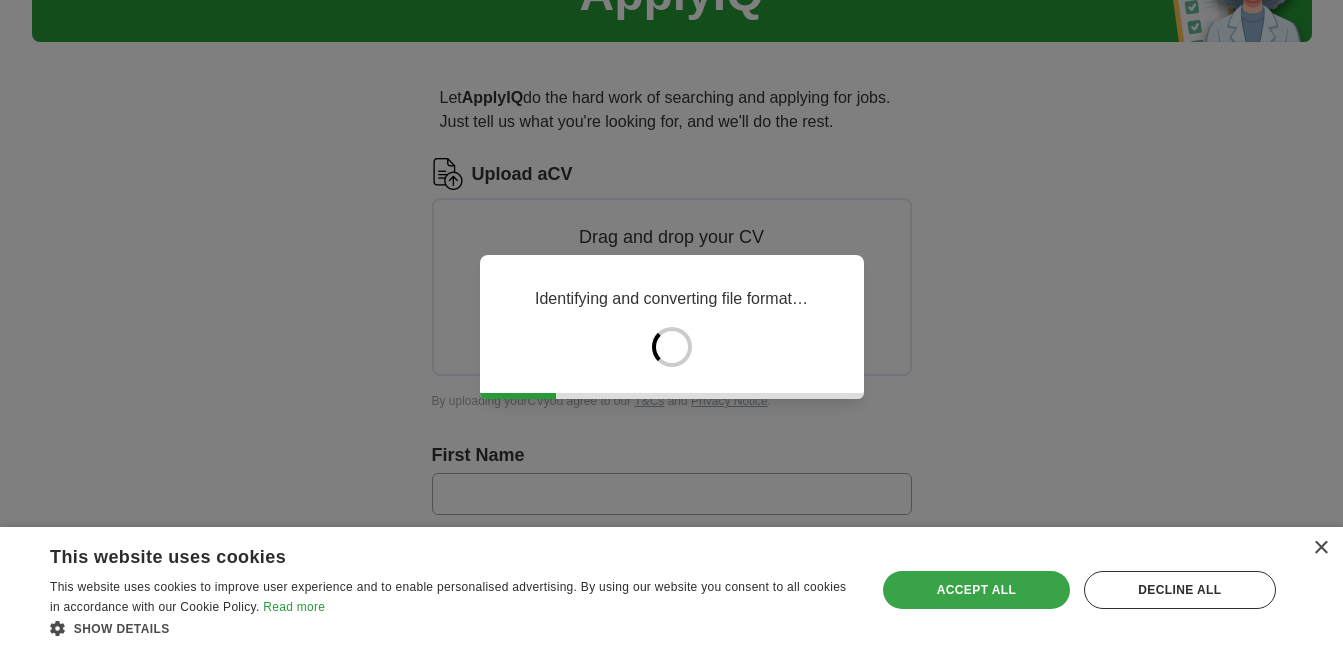 click on "Accept all" at bounding box center [976, 590] 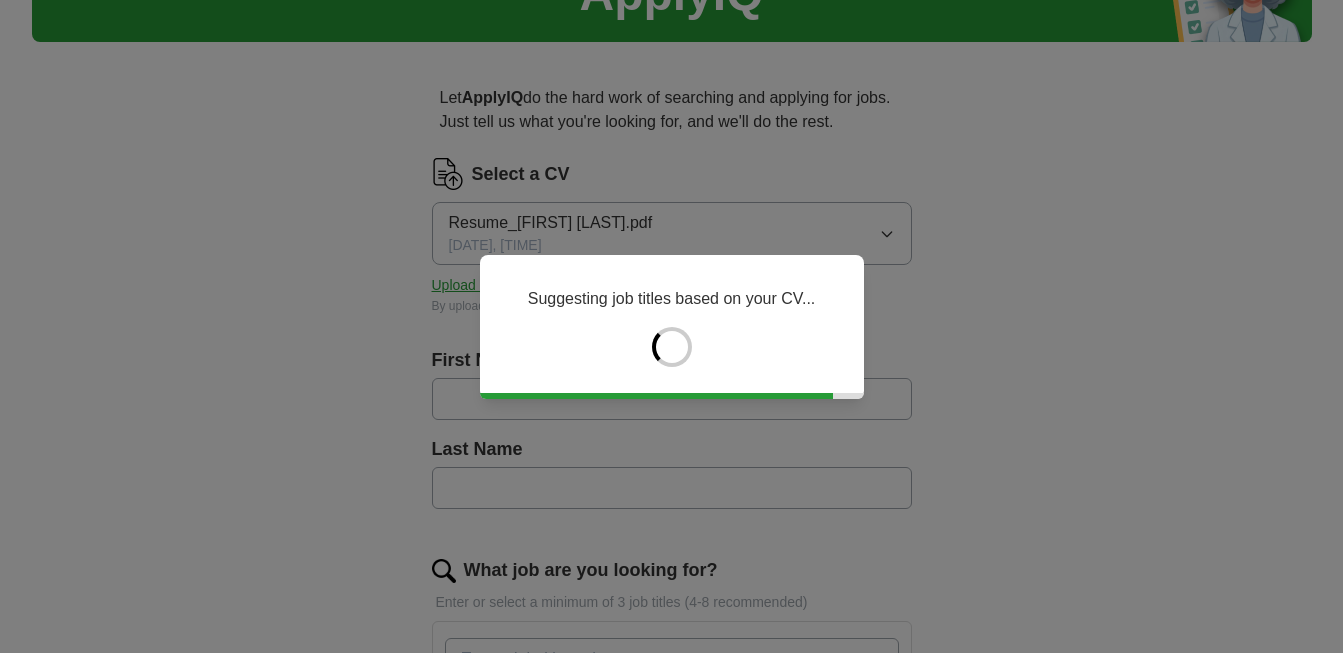 type on "******" 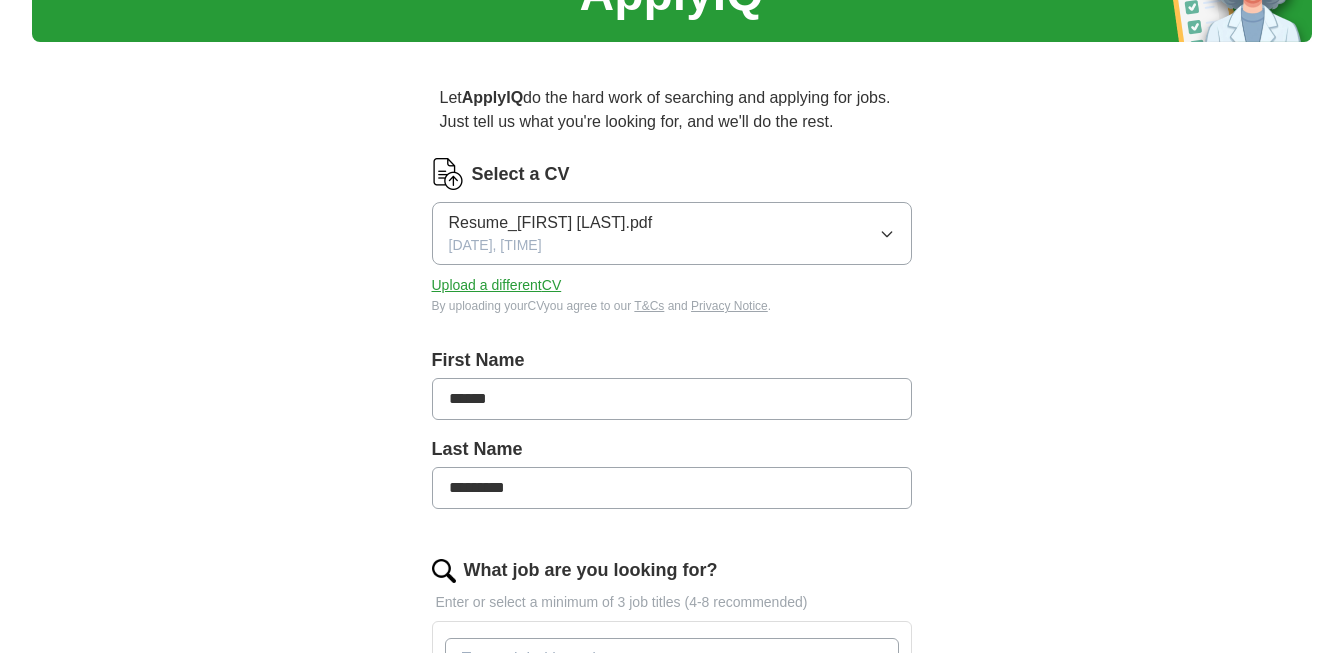 click on "*********" at bounding box center (672, 488) 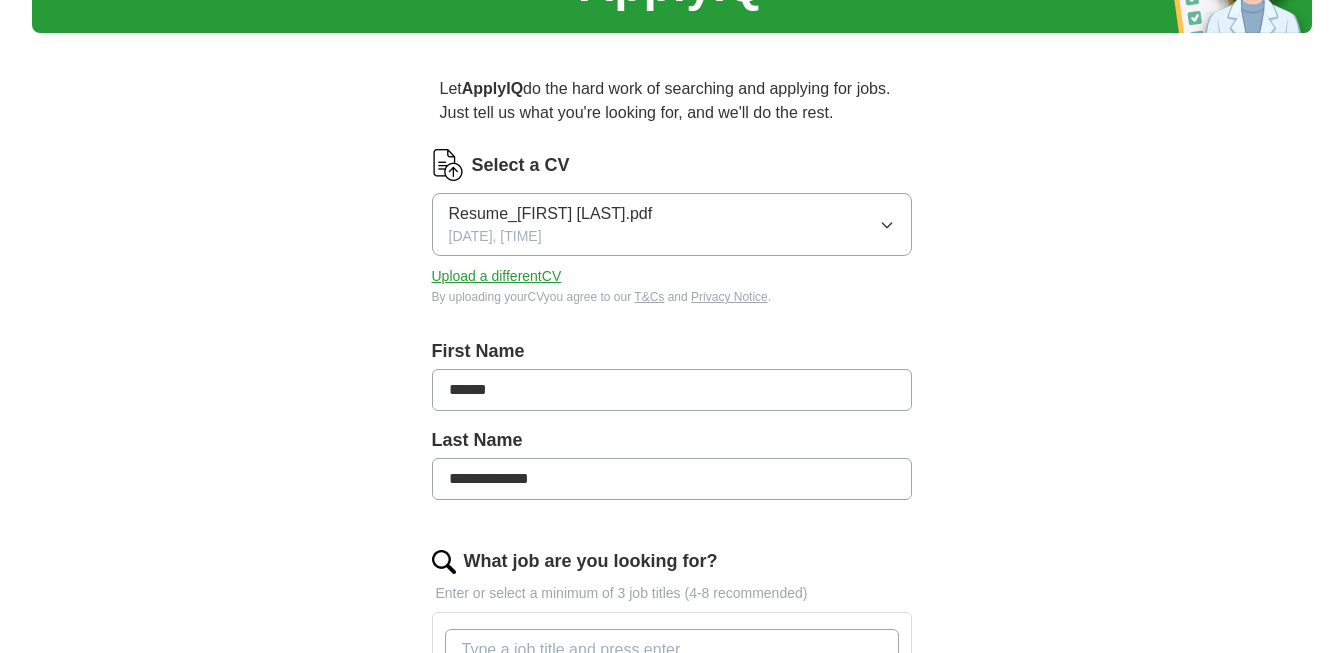 scroll, scrollTop: 126, scrollLeft: 0, axis: vertical 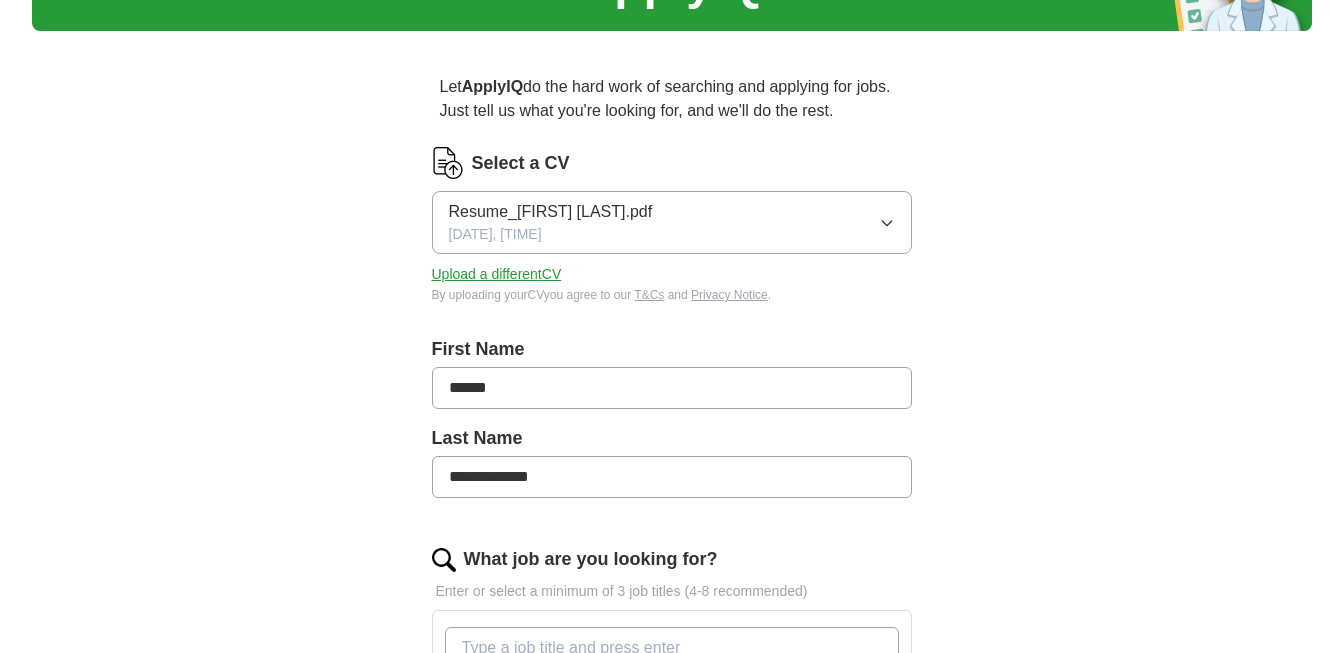 type on "**********" 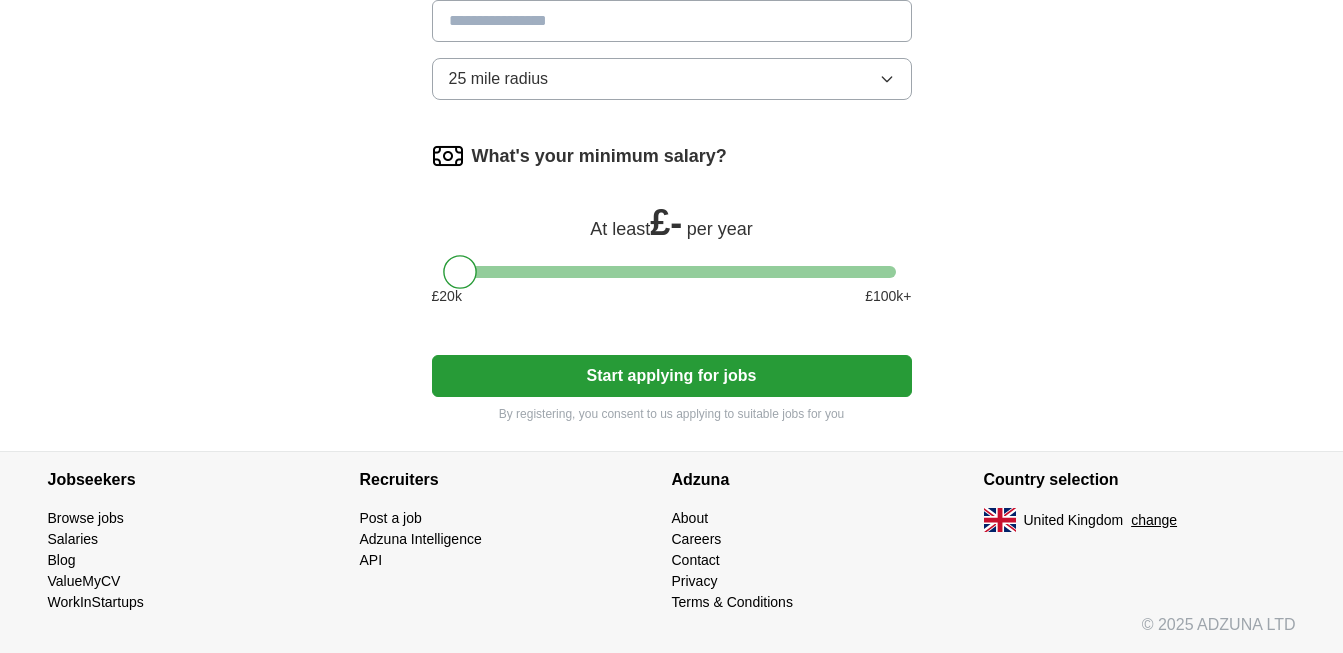 scroll, scrollTop: 1214, scrollLeft: 0, axis: vertical 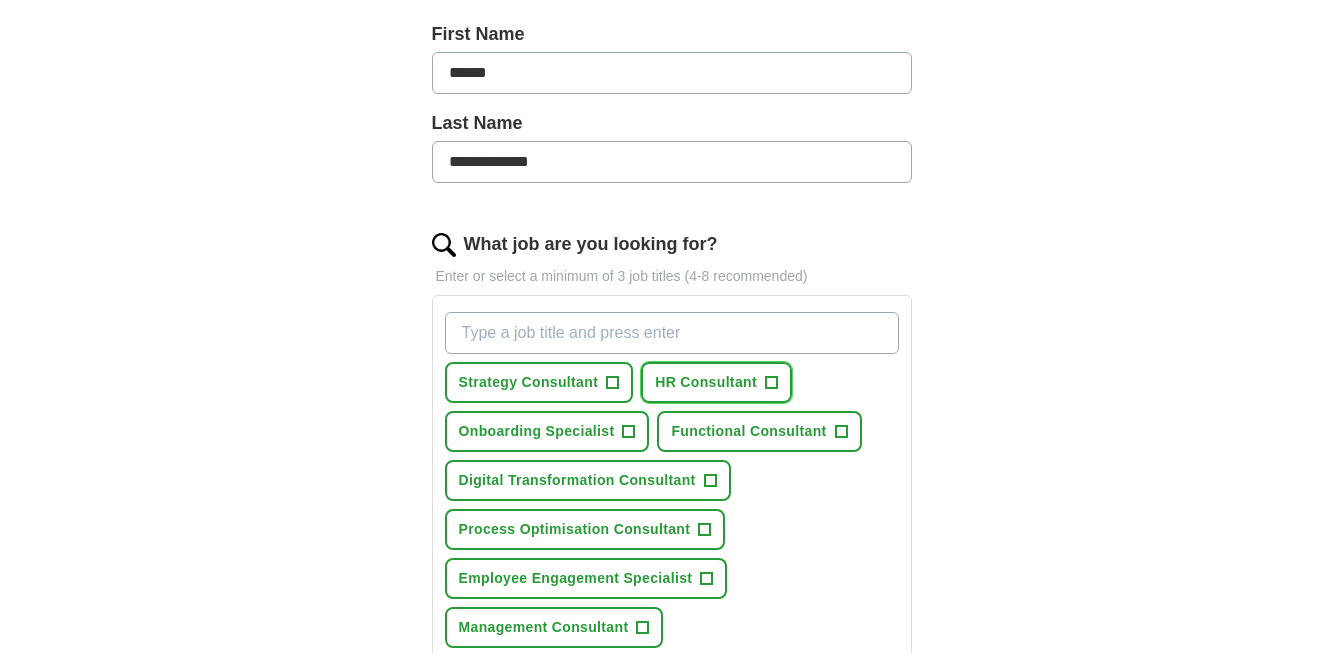 click on "HR Consultant" at bounding box center (706, 382) 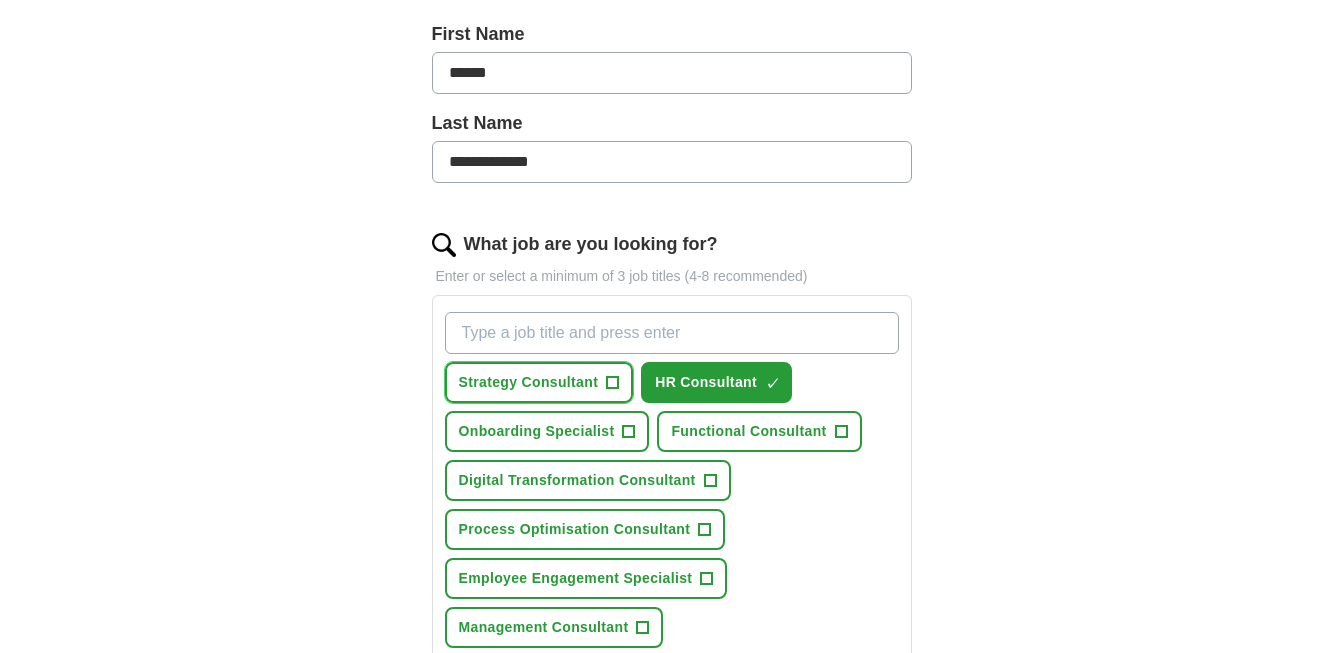 click on "+" at bounding box center (613, 383) 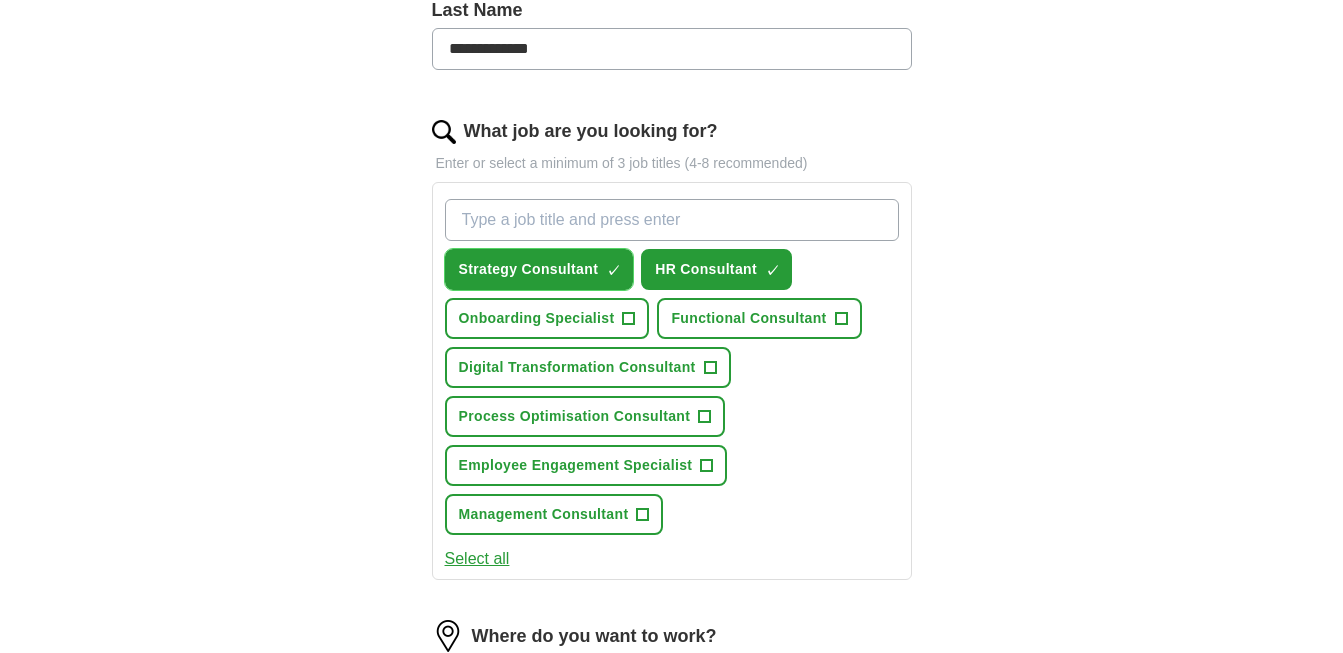 scroll, scrollTop: 555, scrollLeft: 0, axis: vertical 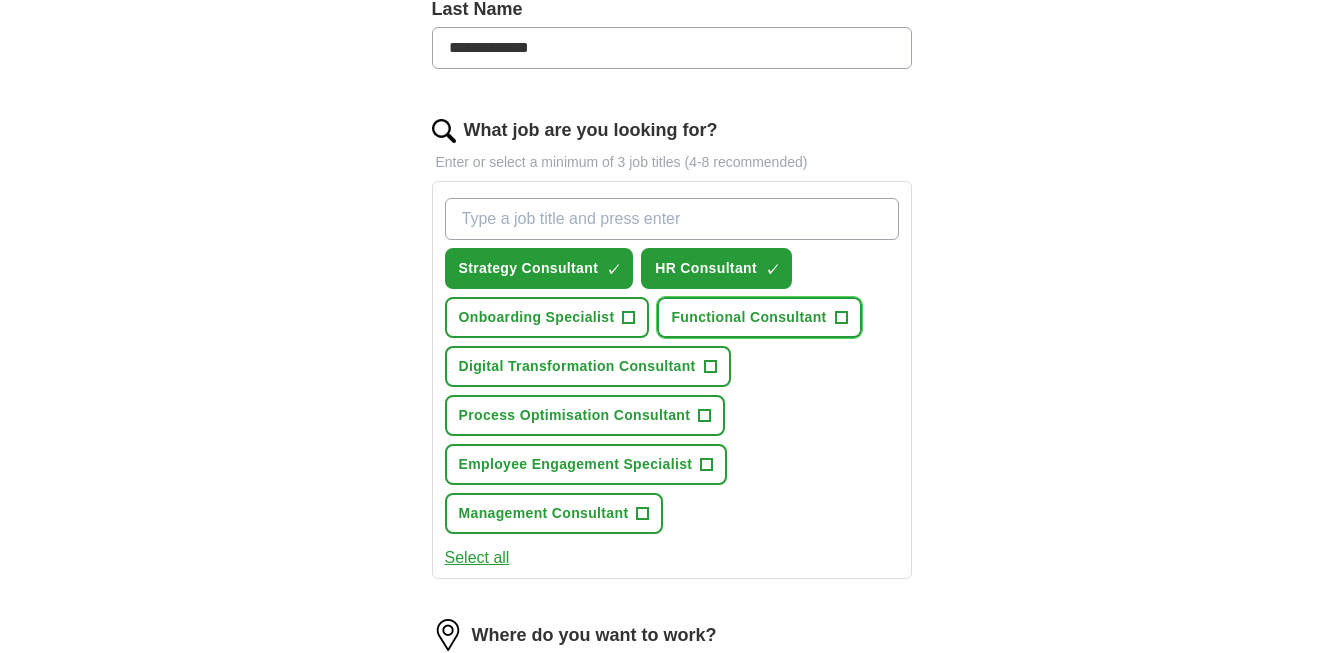 click on "Functional Consultant" at bounding box center [748, 317] 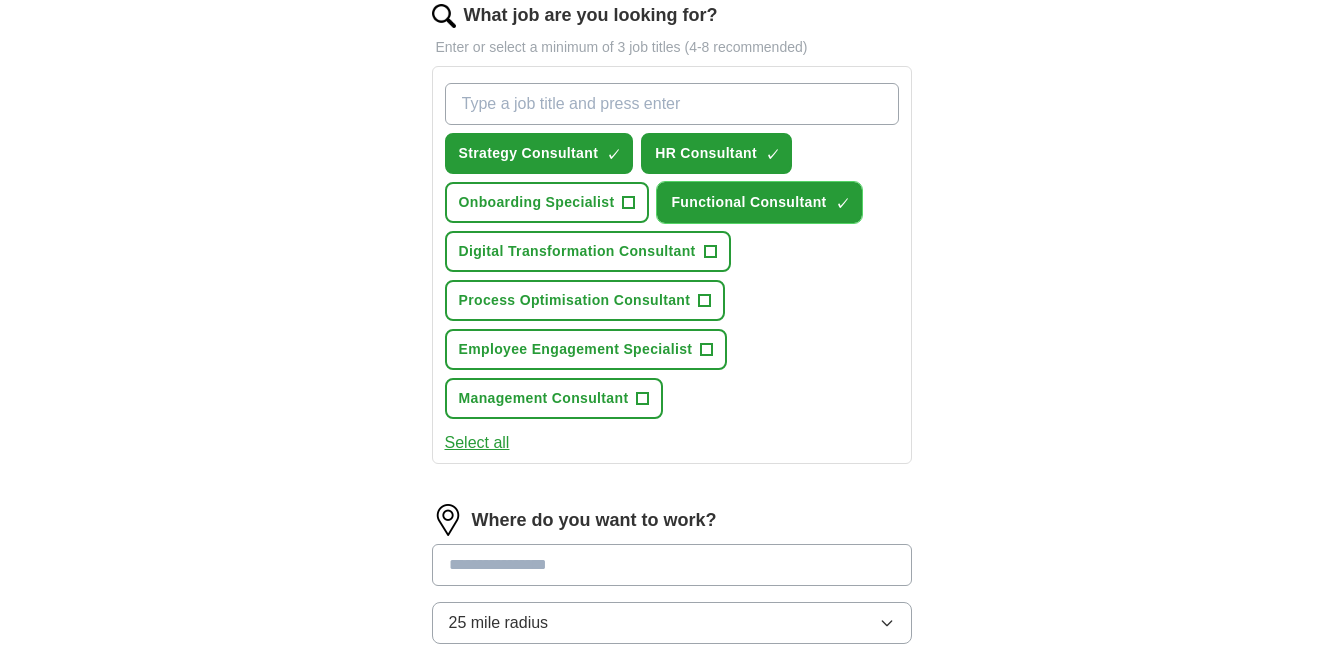 scroll, scrollTop: 673, scrollLeft: 0, axis: vertical 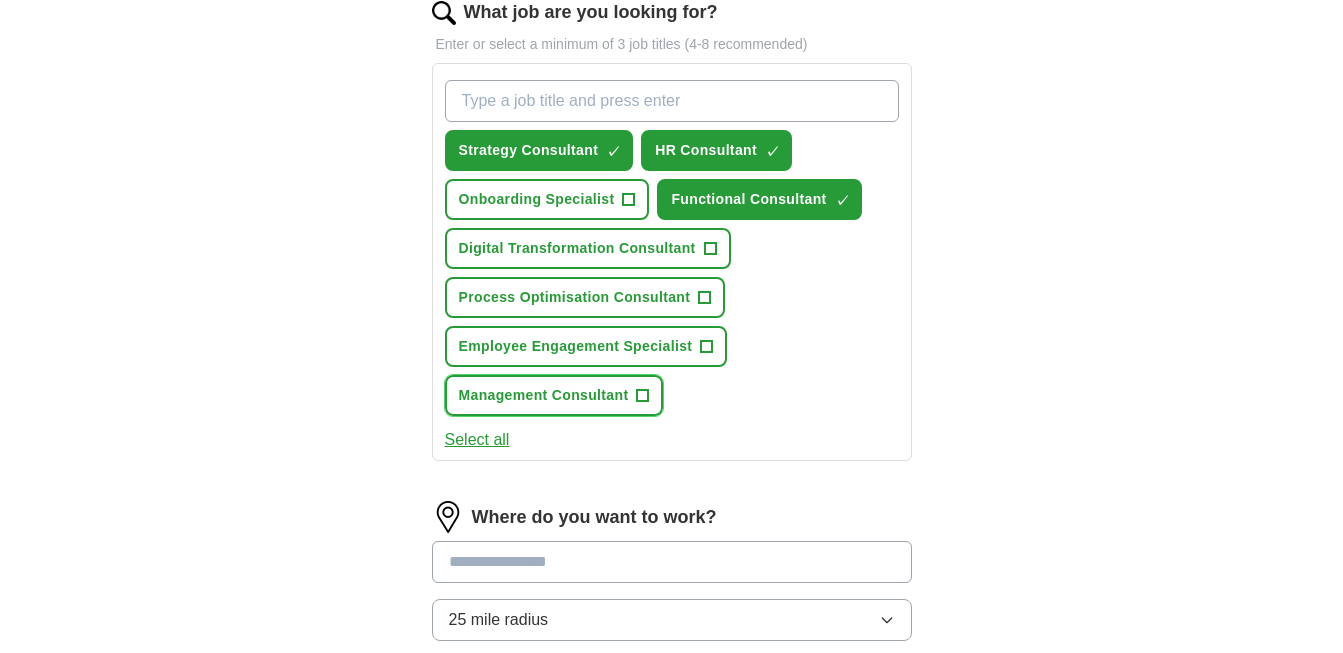 click on "Management Consultant +" at bounding box center (554, 395) 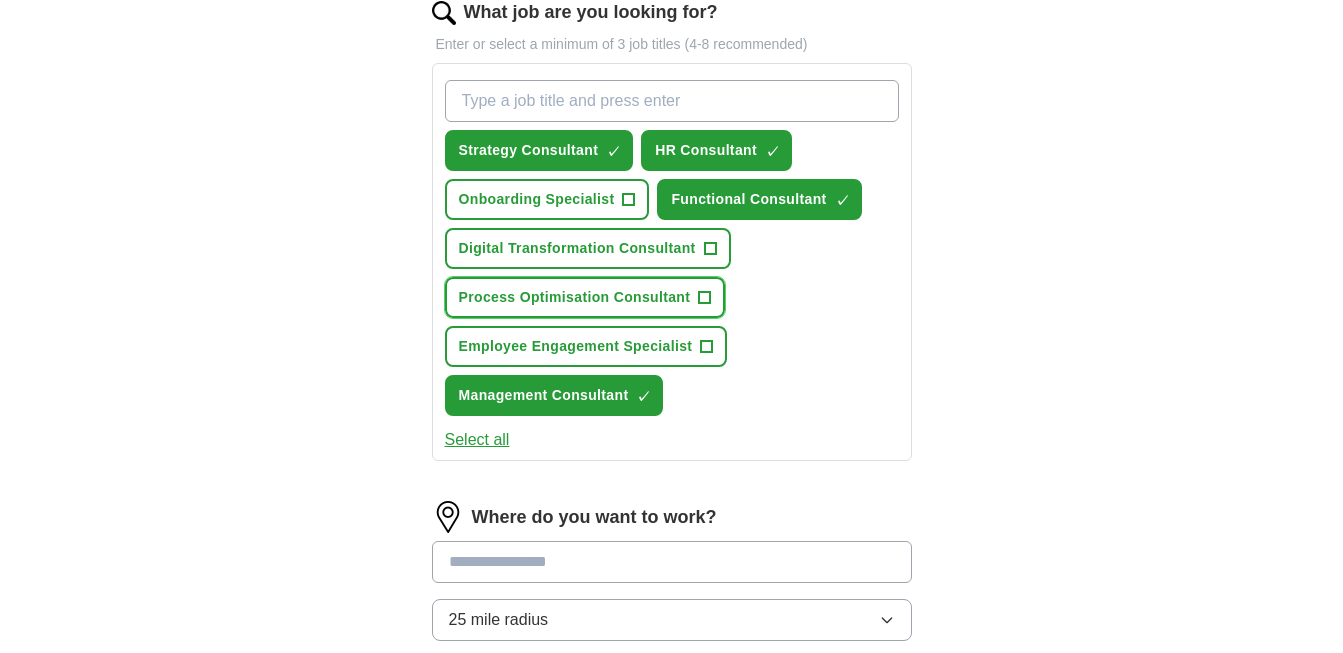 click on "Process Optimisation Consultant" at bounding box center (575, 297) 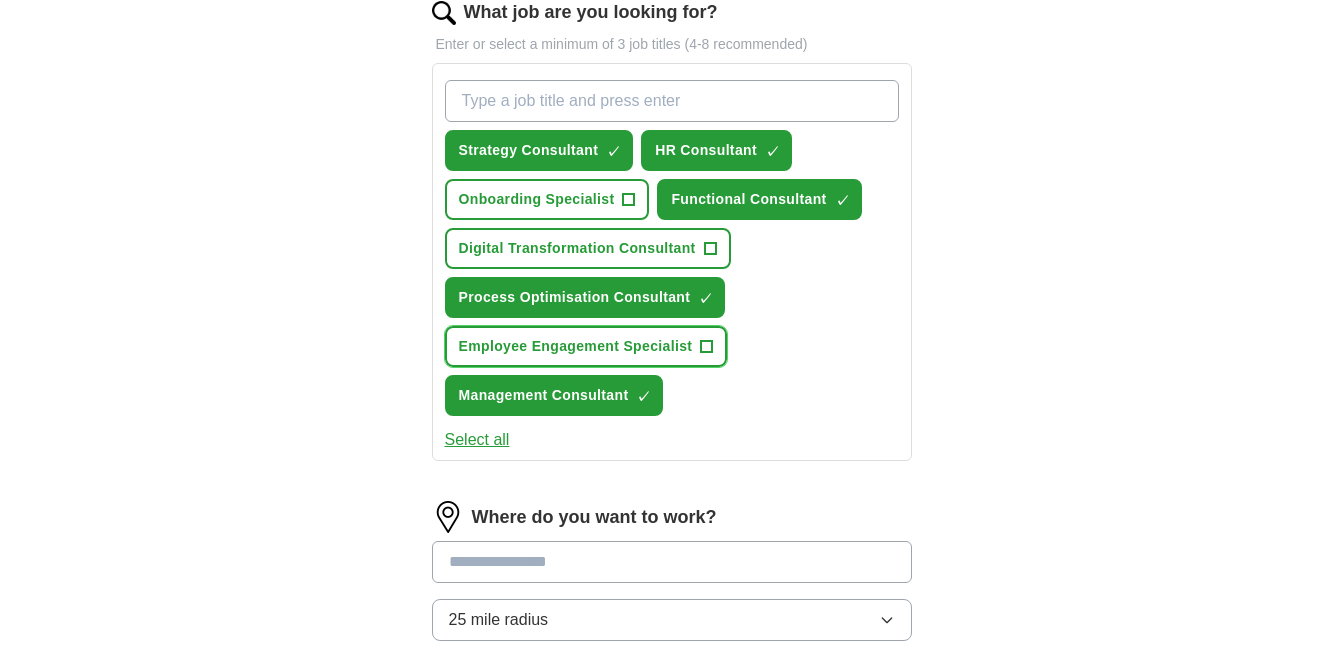 click on "Employee Engagement Specialist +" at bounding box center (586, 346) 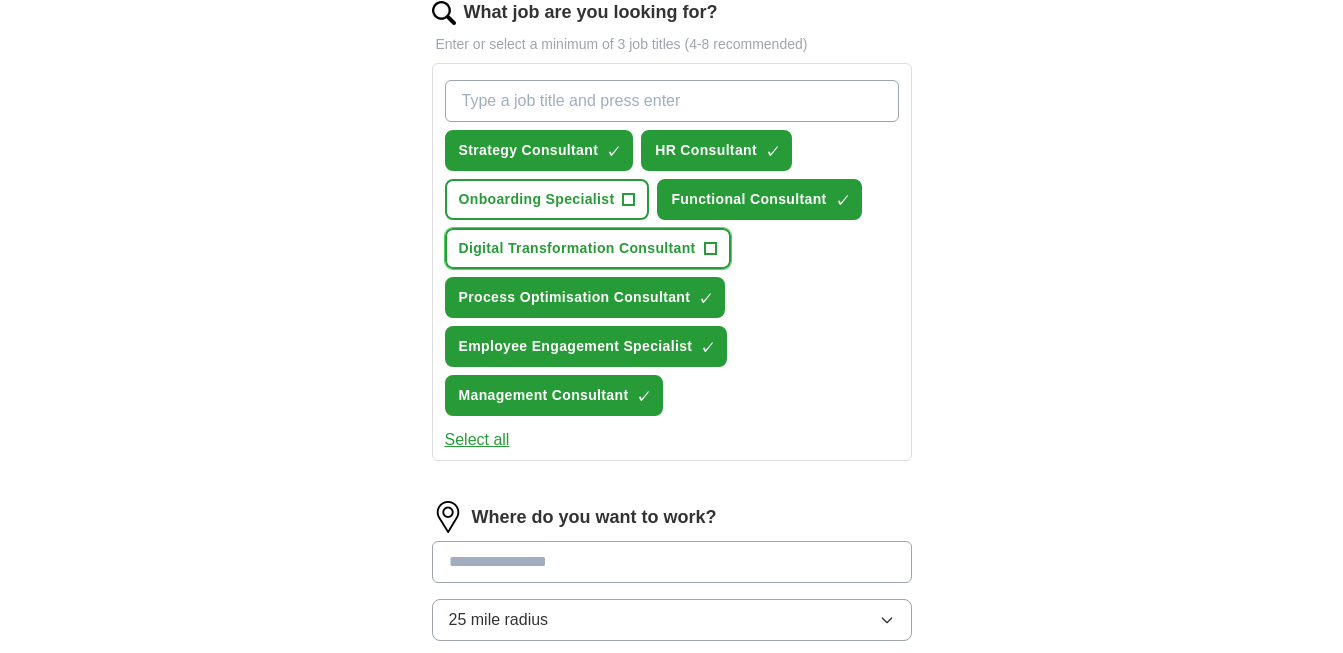 click on "Digital Transformation Consultant" at bounding box center [577, 248] 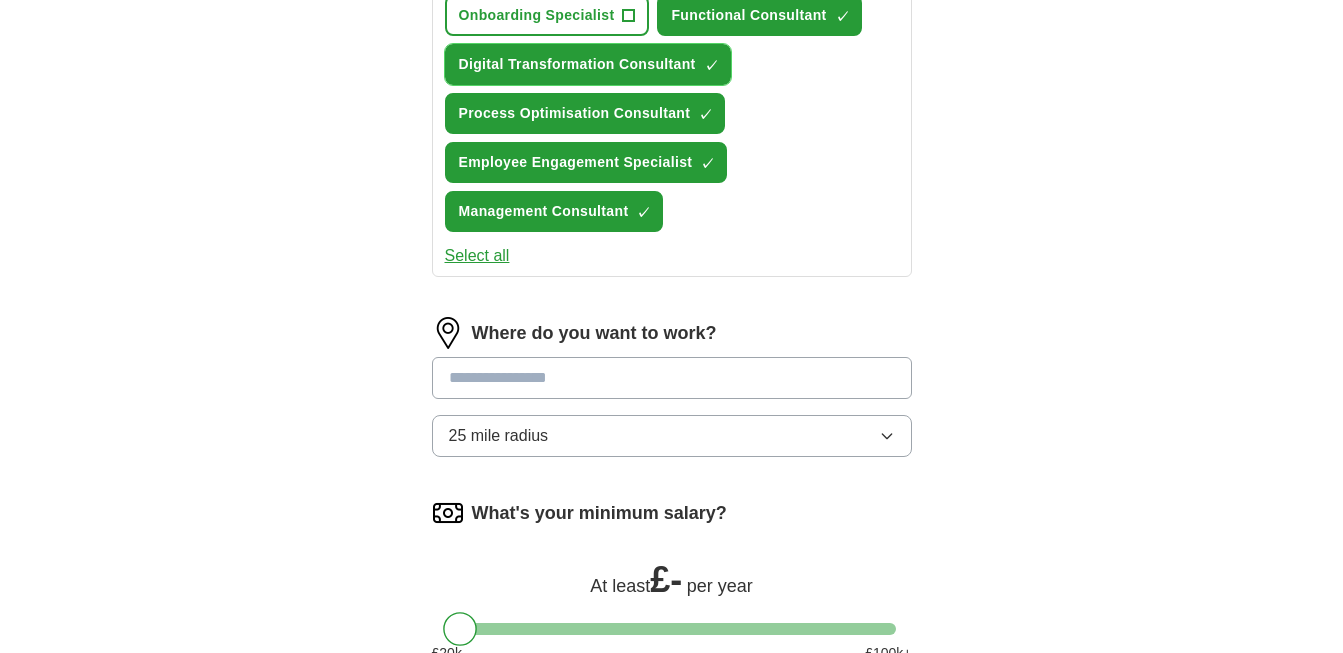 scroll, scrollTop: 859, scrollLeft: 0, axis: vertical 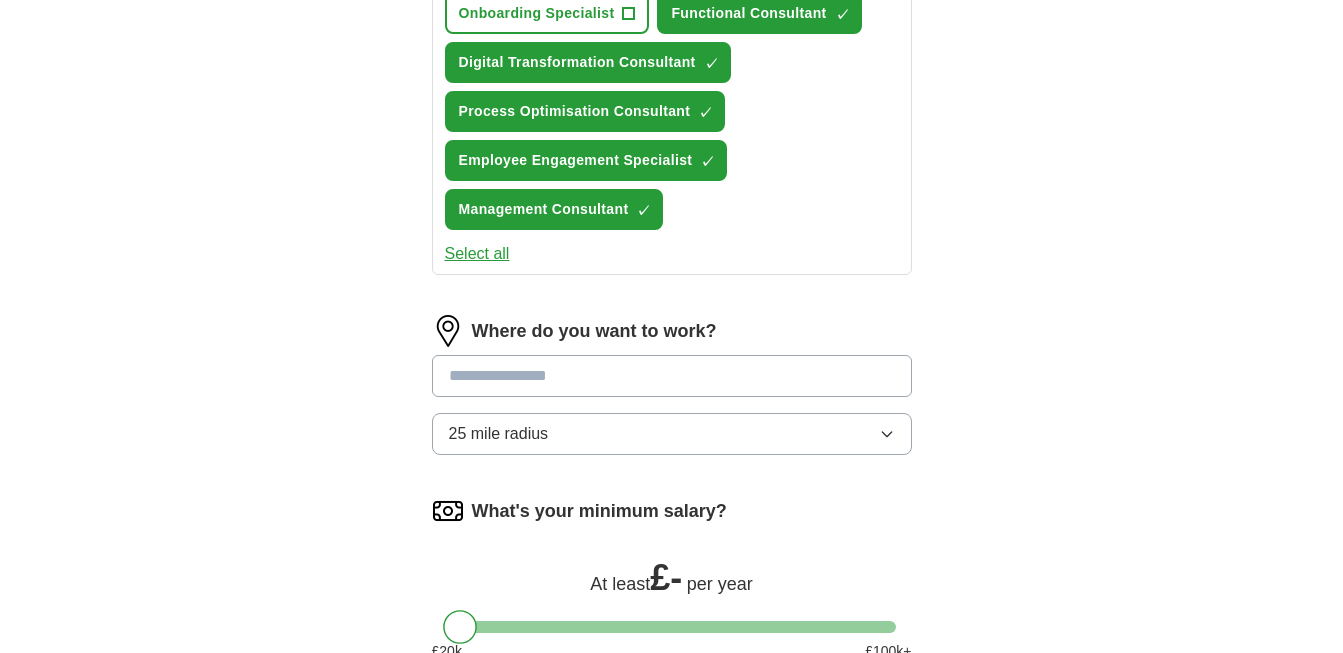 click at bounding box center (672, 376) 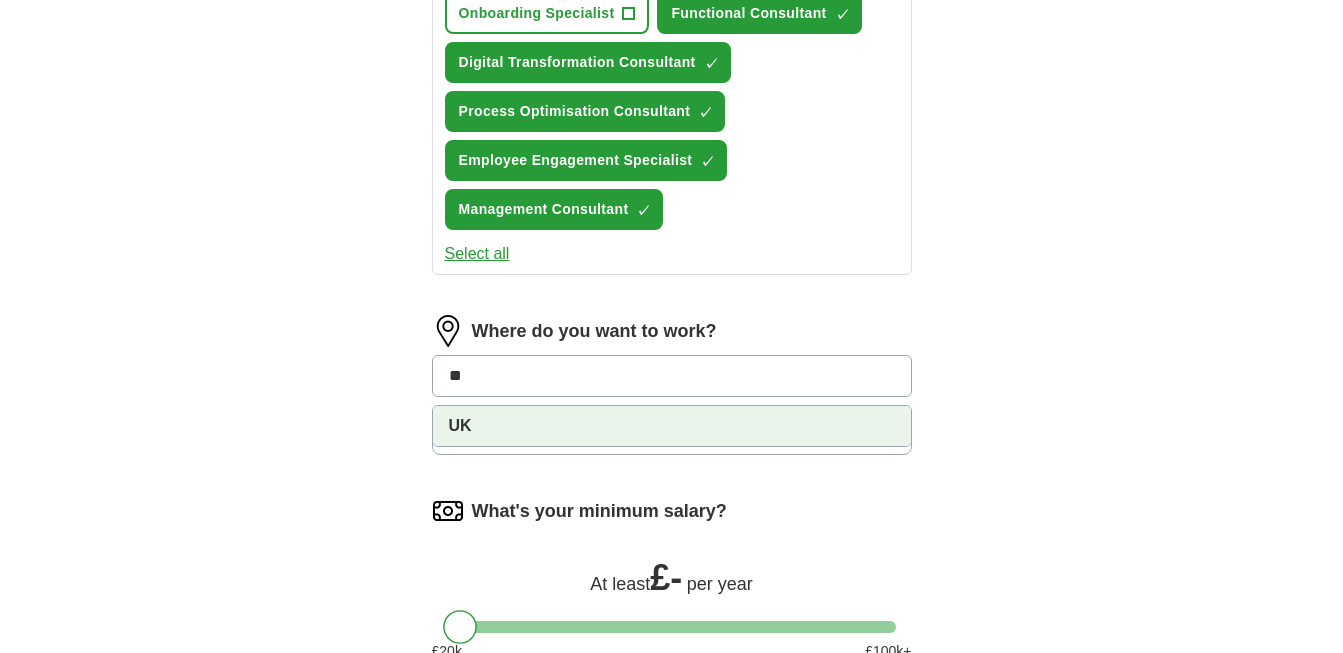 click on "UK" at bounding box center [672, 426] 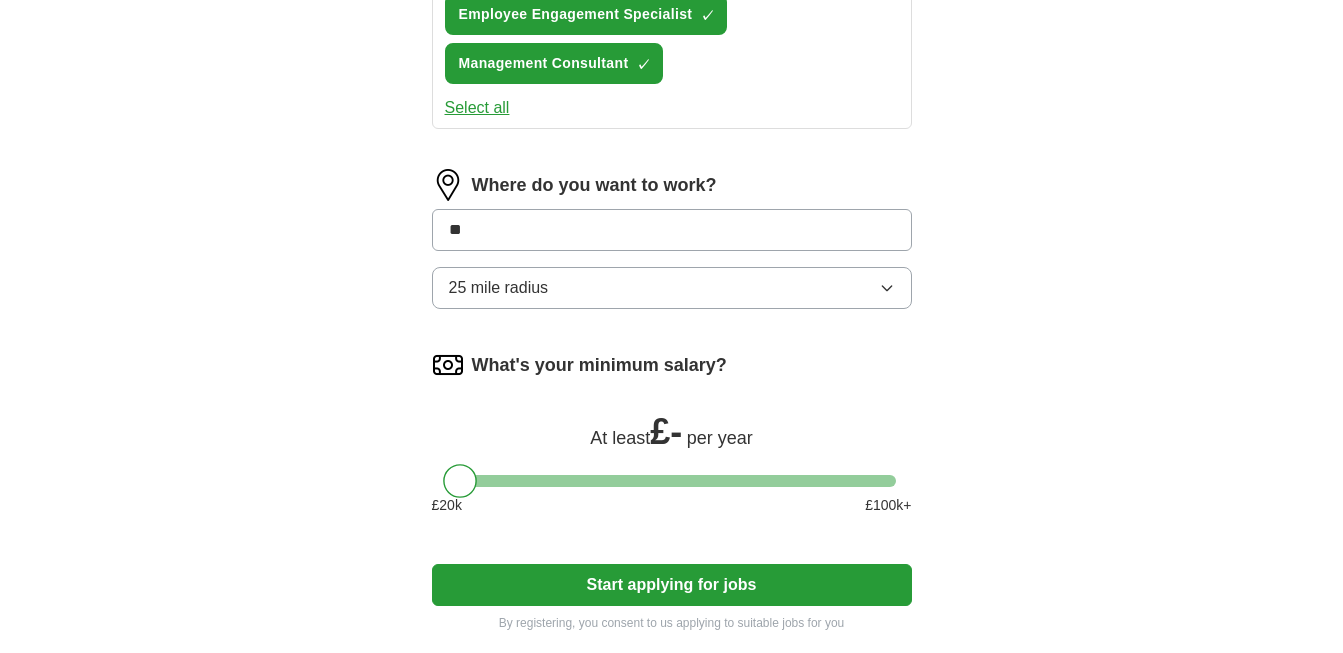 scroll, scrollTop: 1011, scrollLeft: 0, axis: vertical 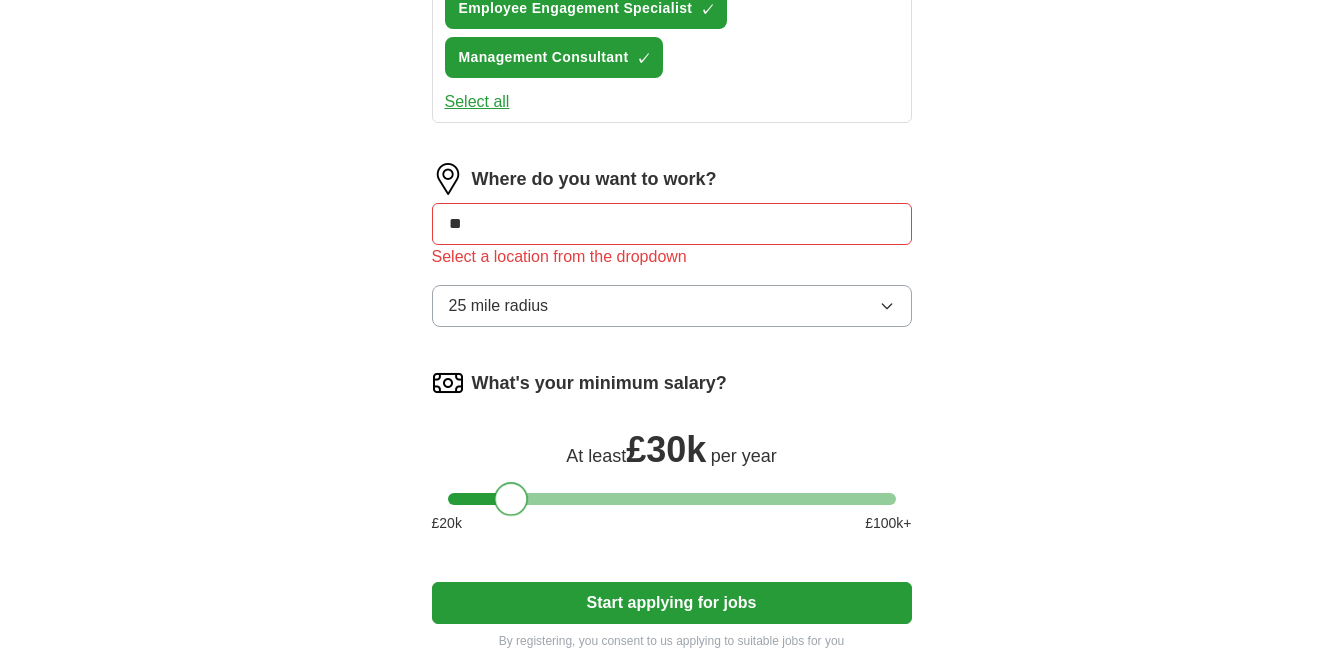 drag, startPoint x: 465, startPoint y: 503, endPoint x: 515, endPoint y: 502, distance: 50.01 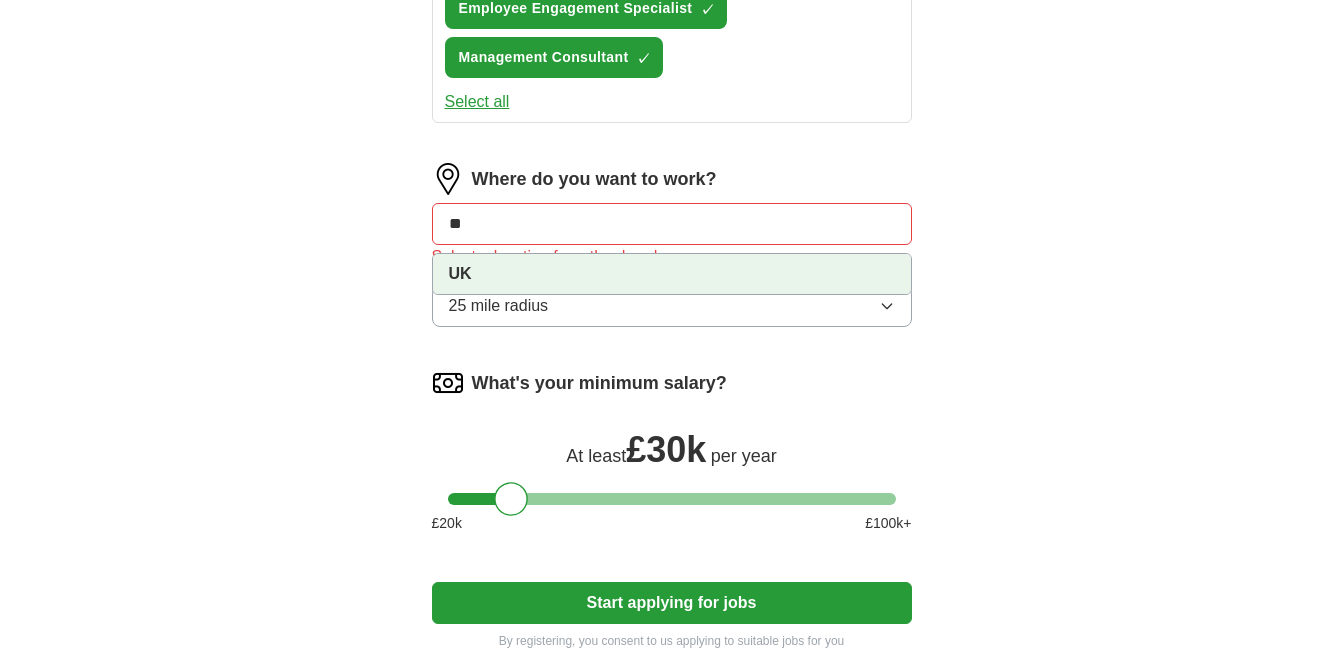 click on "**" at bounding box center (672, 224) 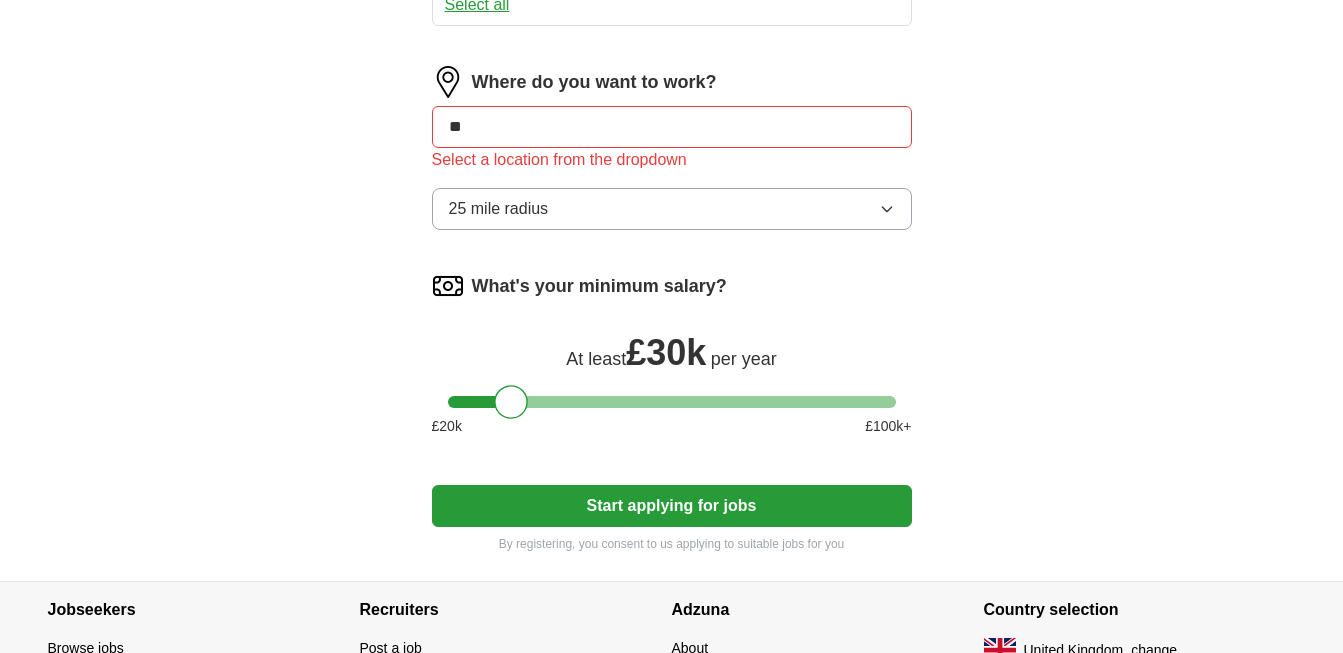 scroll, scrollTop: 1140, scrollLeft: 0, axis: vertical 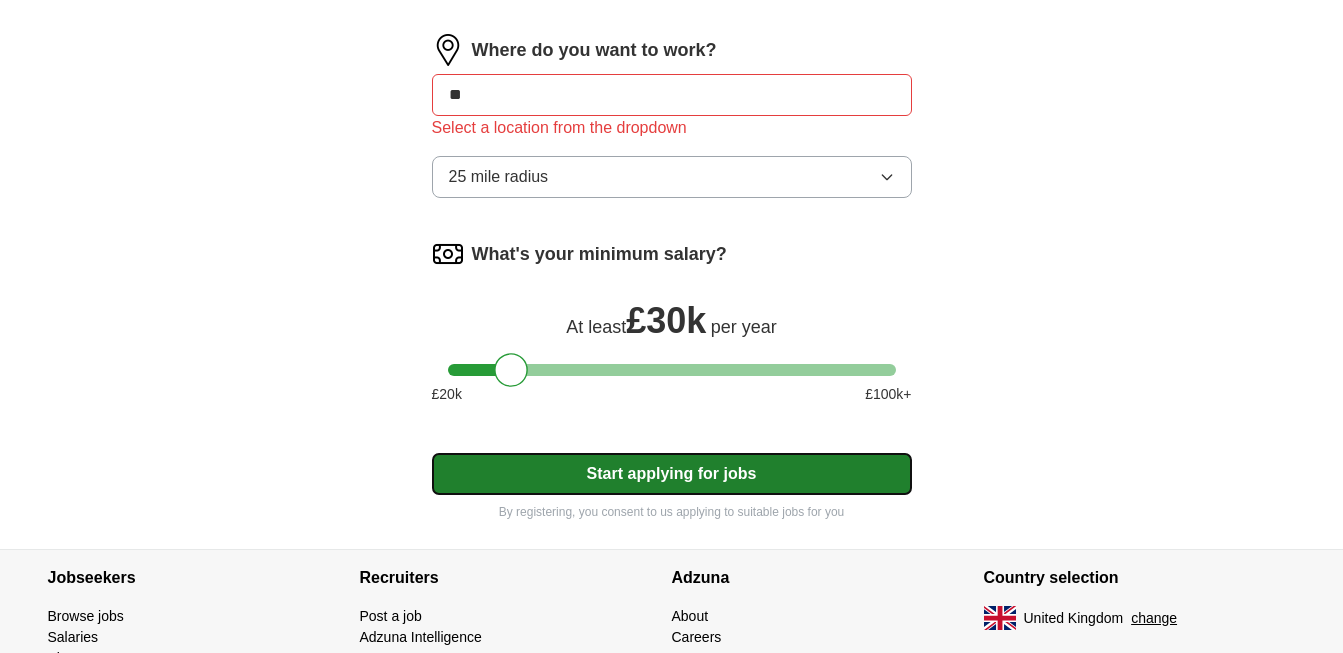 click on "Start applying for jobs" at bounding box center [672, 474] 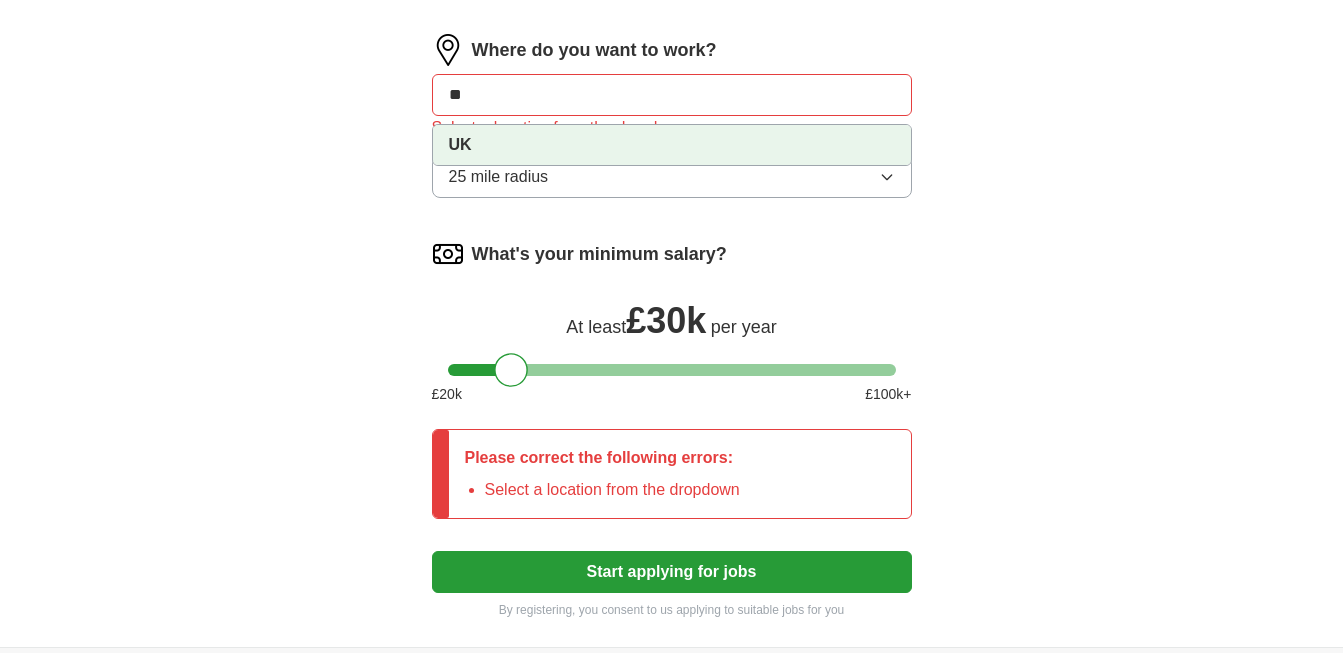 click on "**" at bounding box center (672, 95) 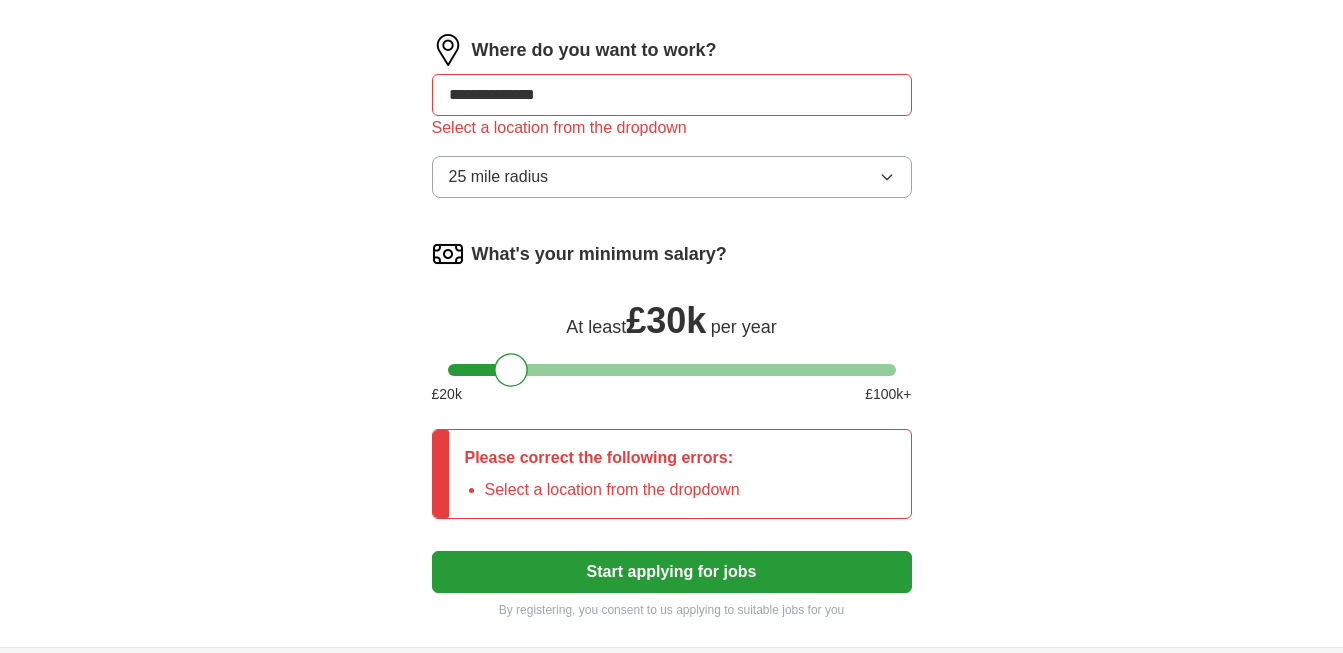 click on "Start applying for jobs" at bounding box center (672, 572) 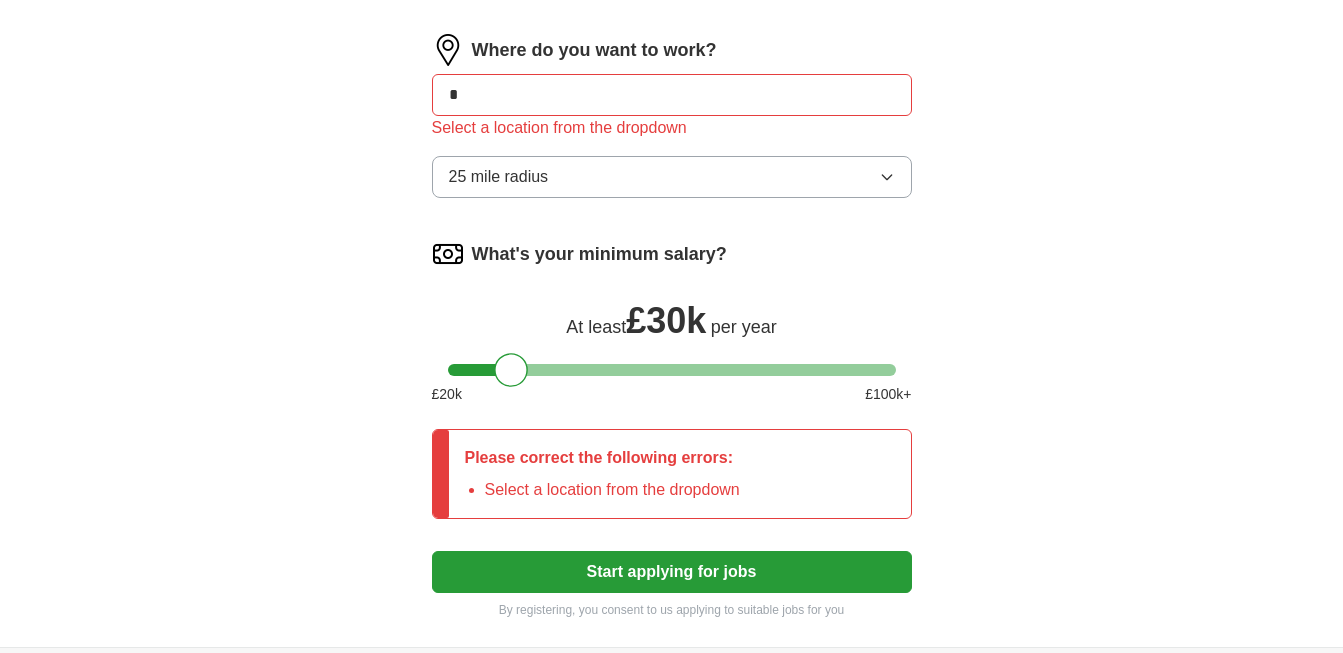 type on "*" 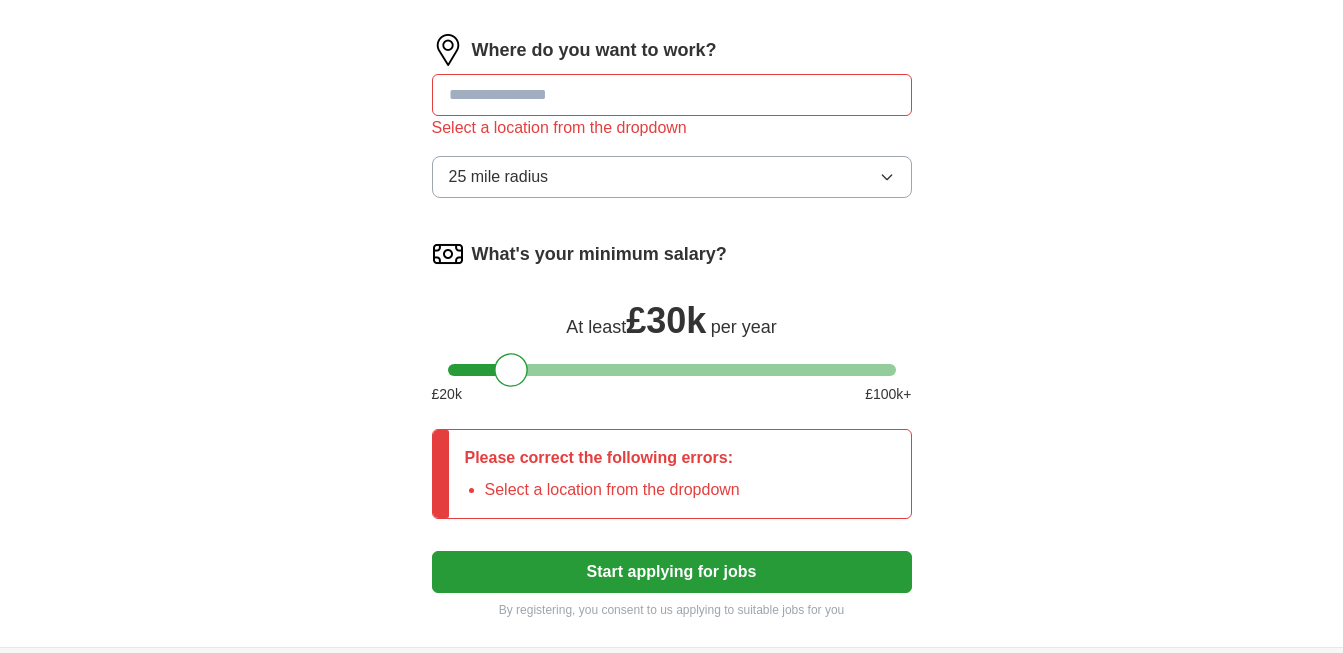 click at bounding box center (672, 95) 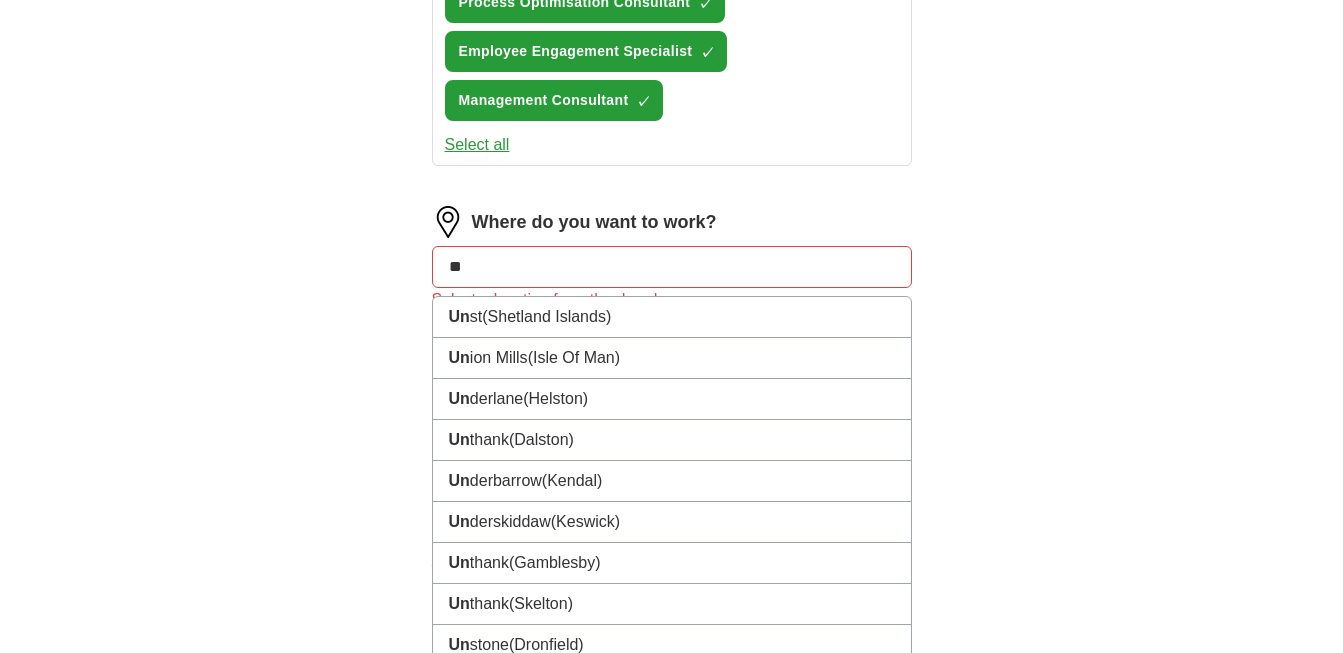 scroll, scrollTop: 969, scrollLeft: 0, axis: vertical 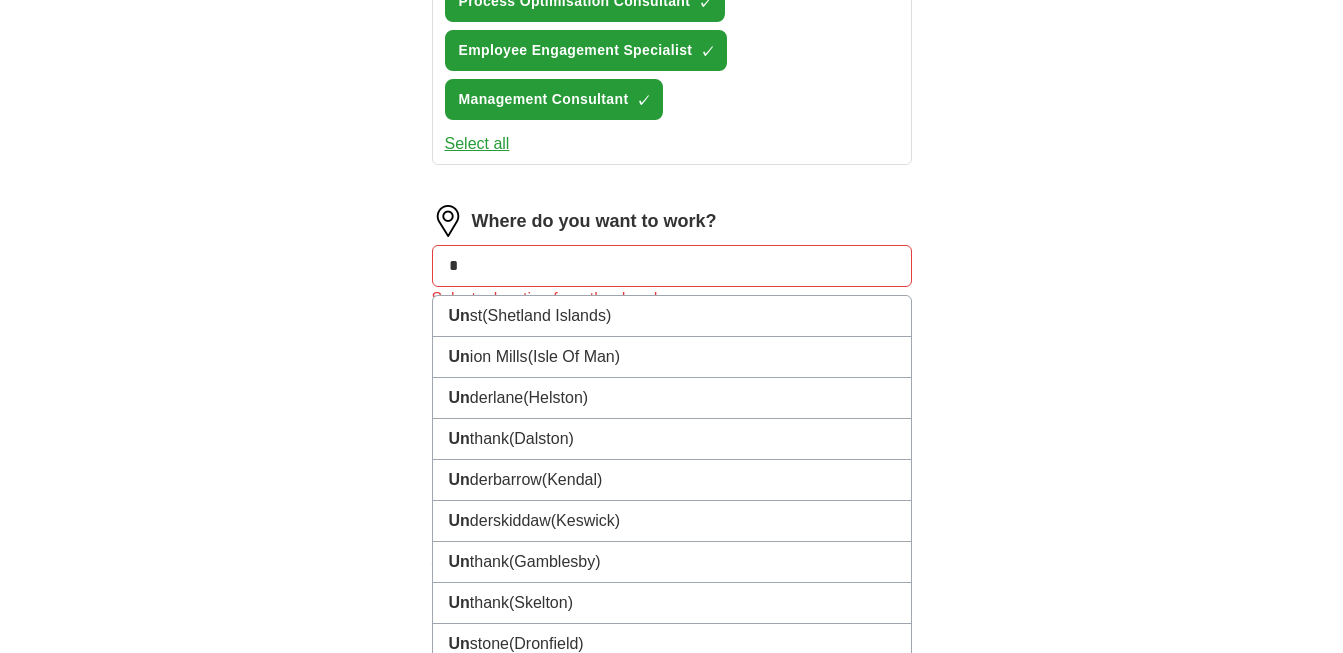 type on "*" 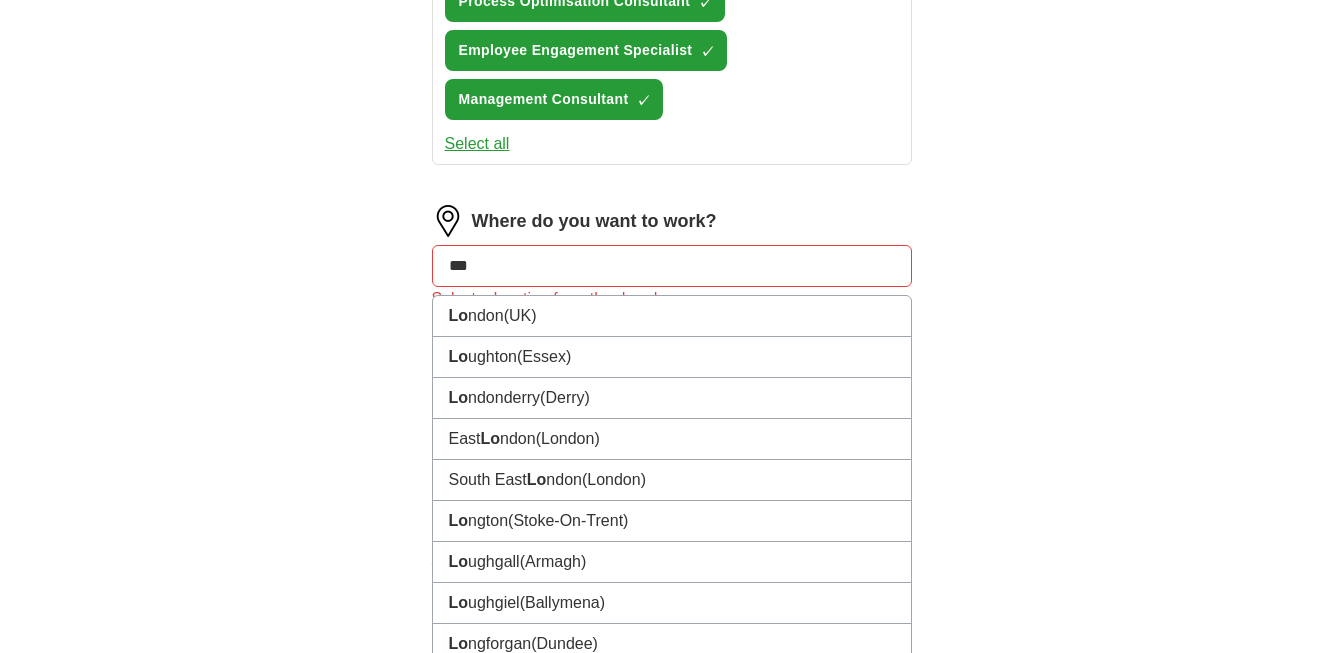 type on "****" 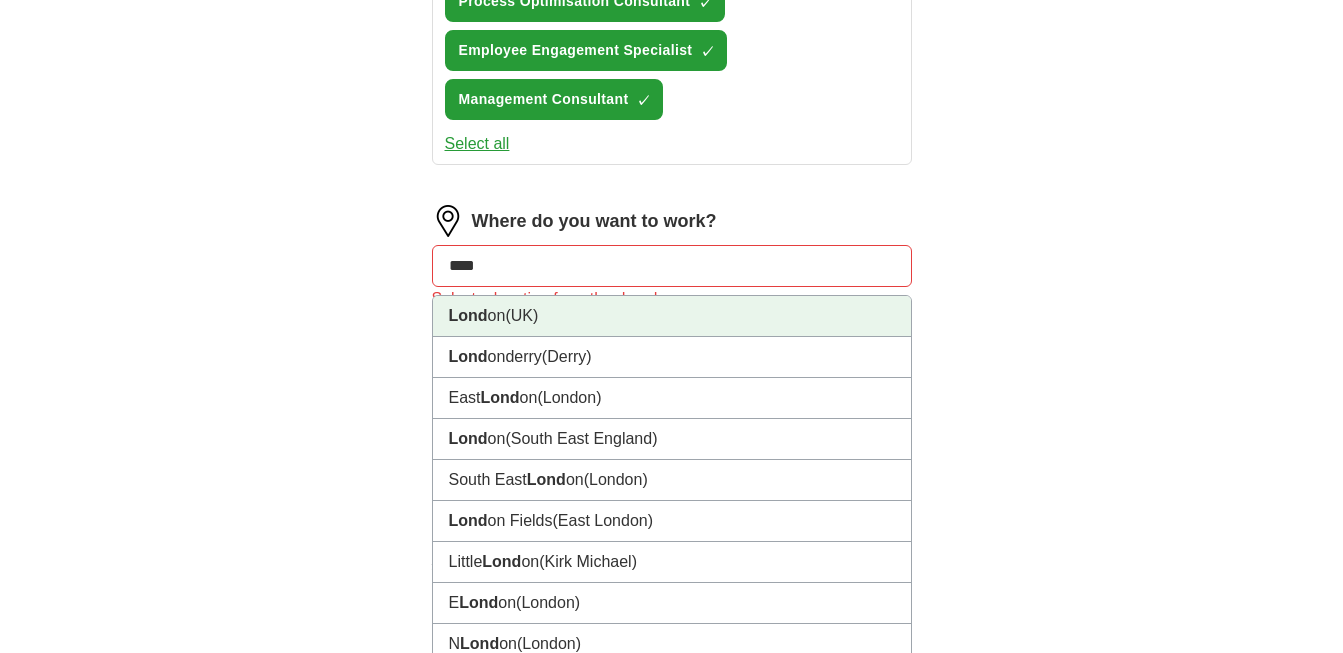 click on "London  (UK)" at bounding box center (672, 316) 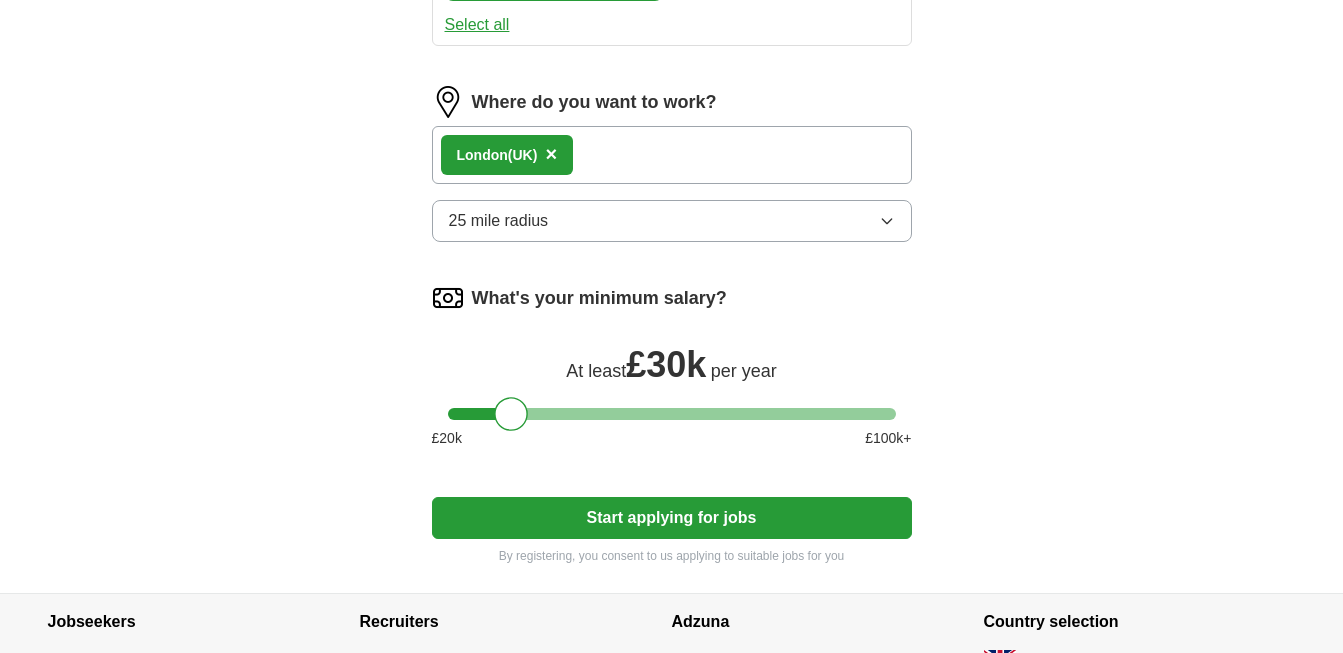 scroll, scrollTop: 1119, scrollLeft: 0, axis: vertical 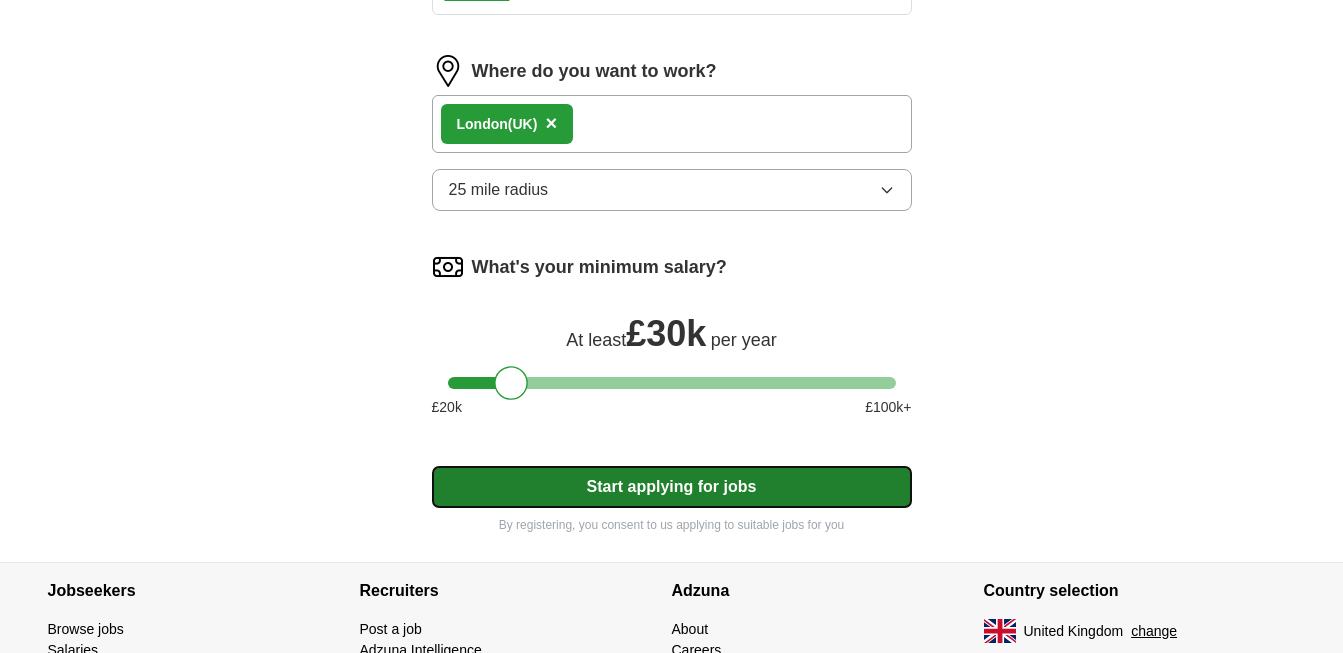click on "Start applying for jobs" at bounding box center (672, 487) 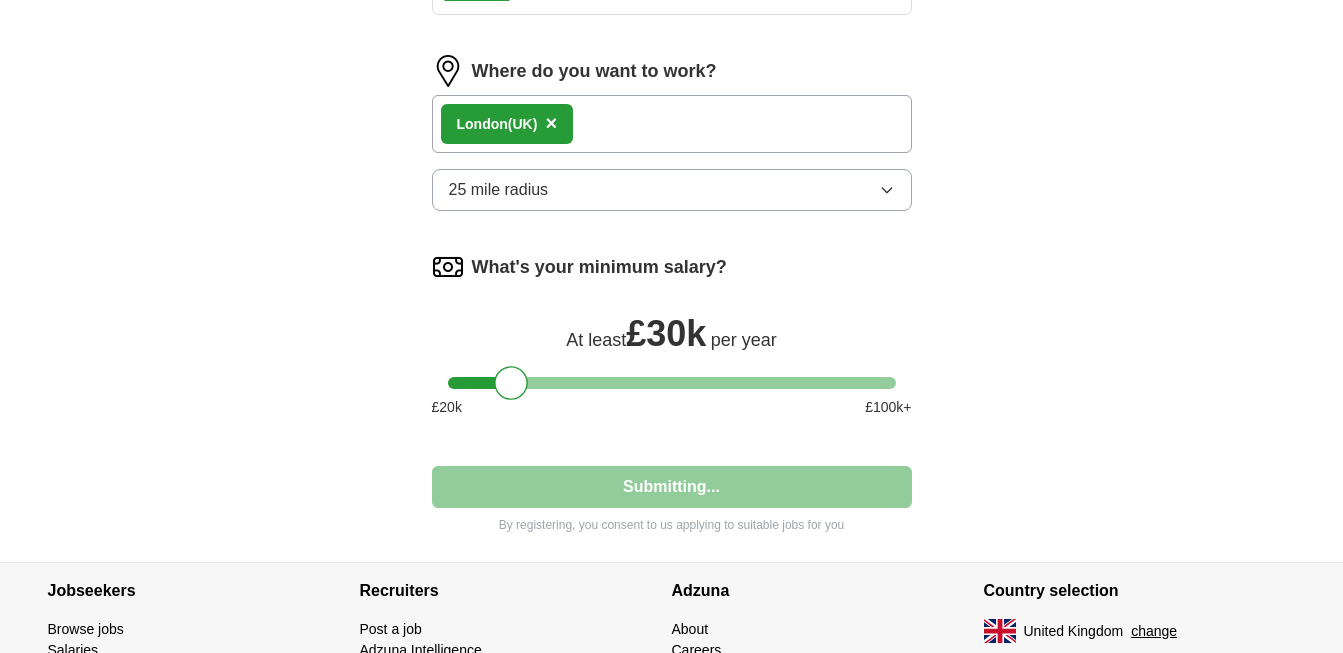 select on "**" 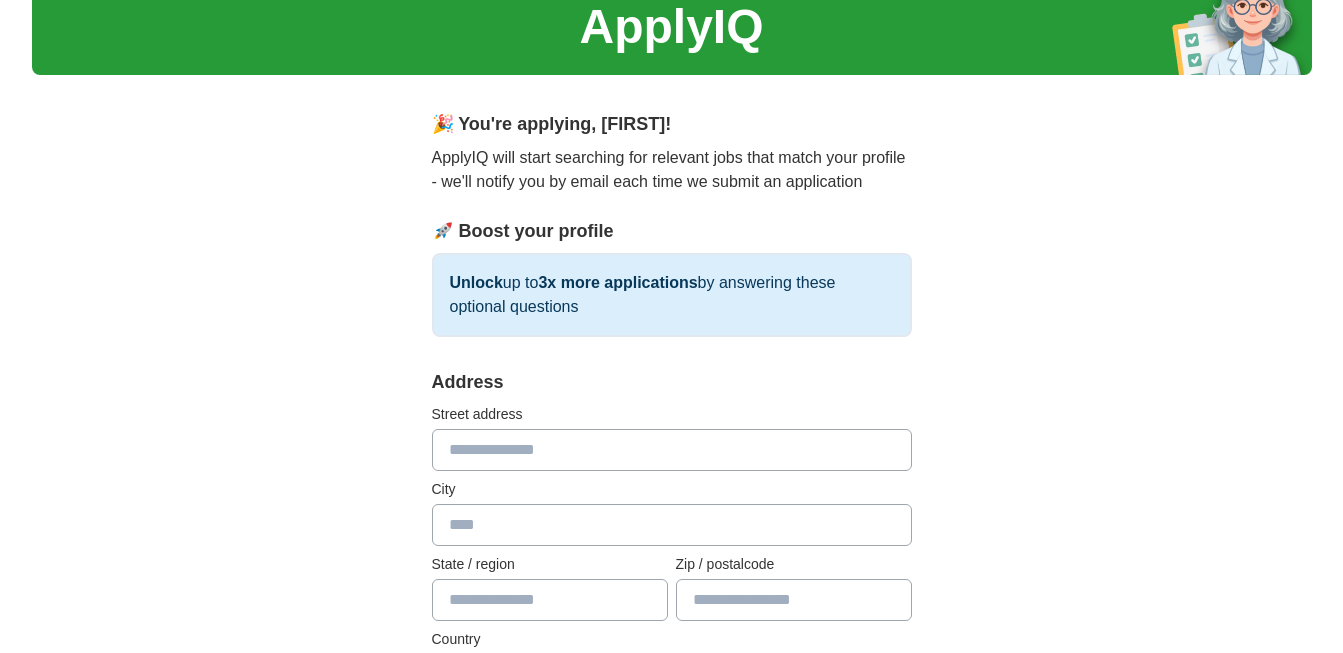 scroll, scrollTop: 110, scrollLeft: 0, axis: vertical 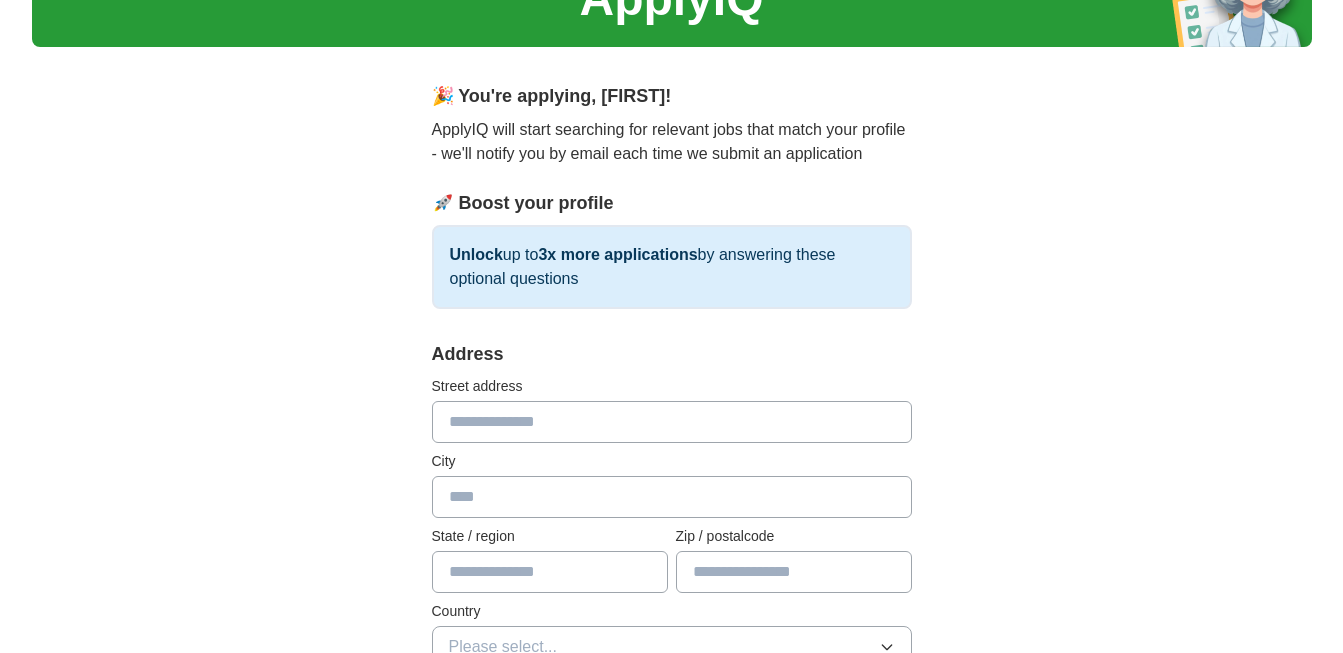 click at bounding box center (672, 422) 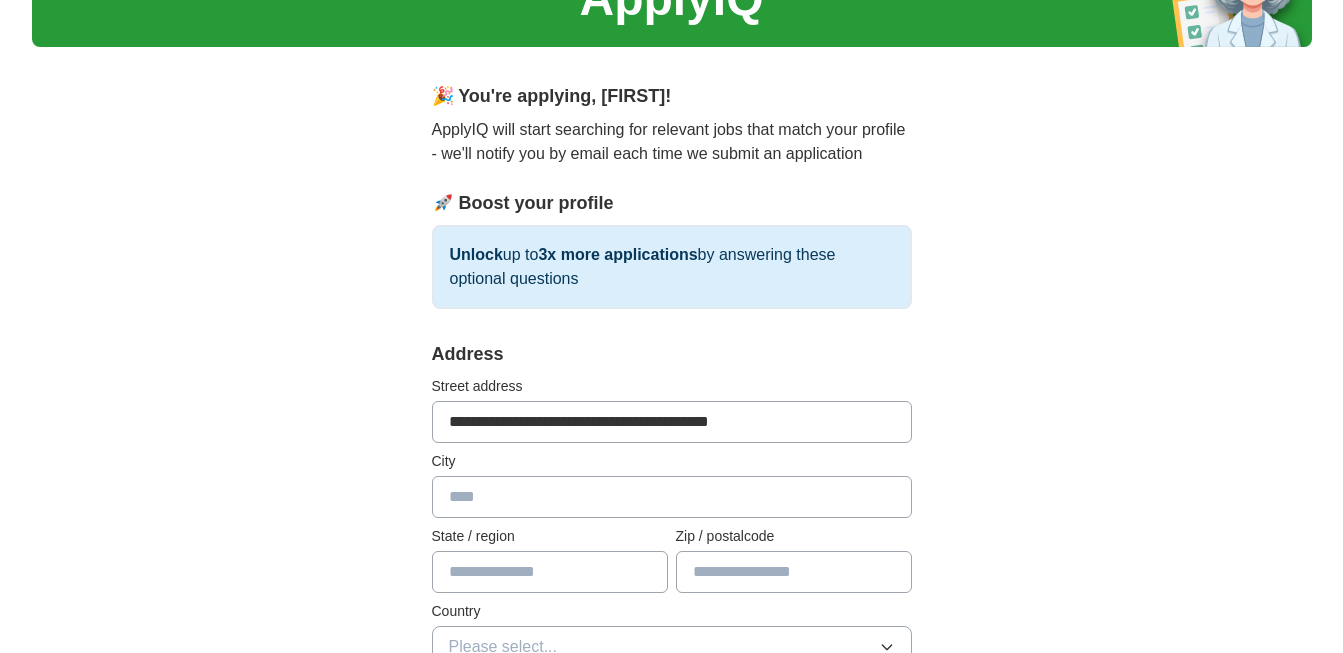 type on "*********" 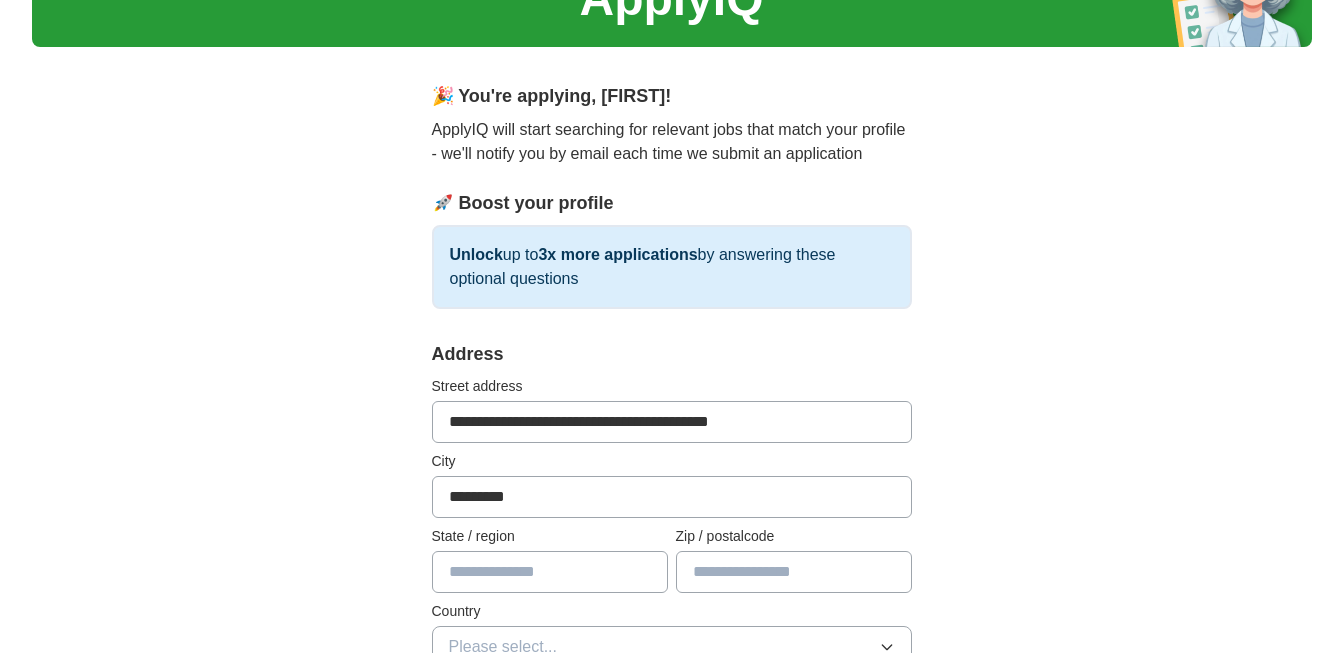 type on "*****" 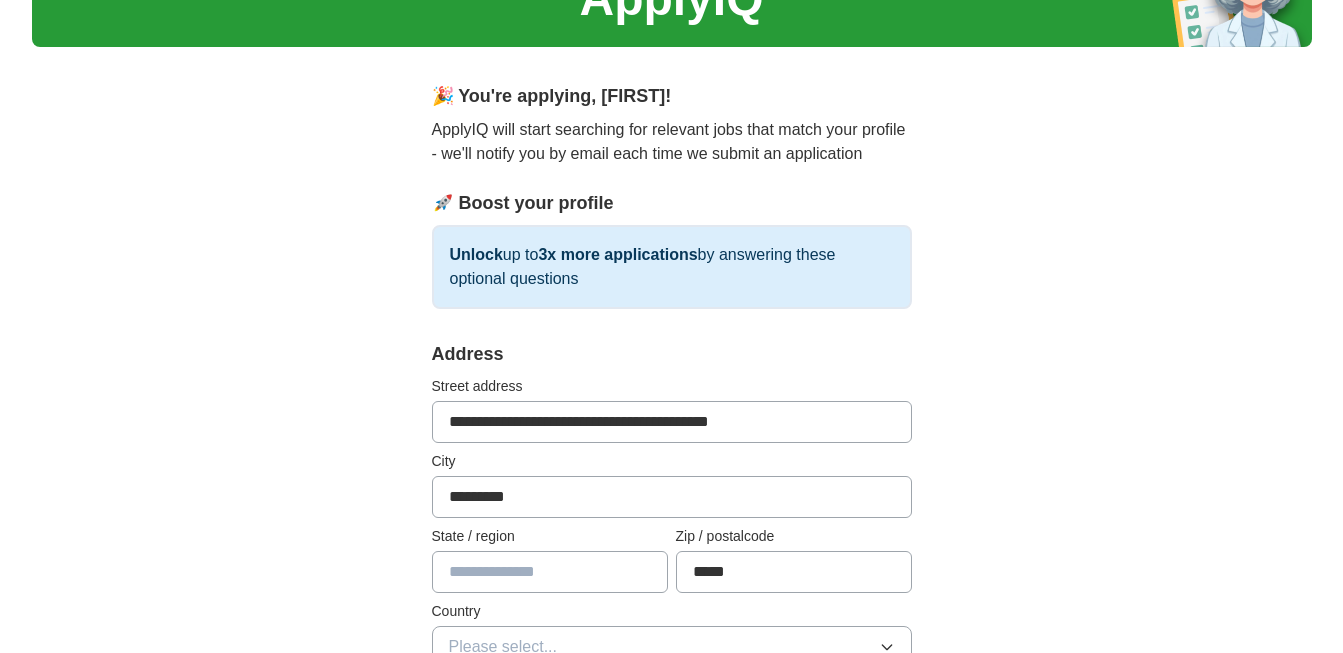 select on "**" 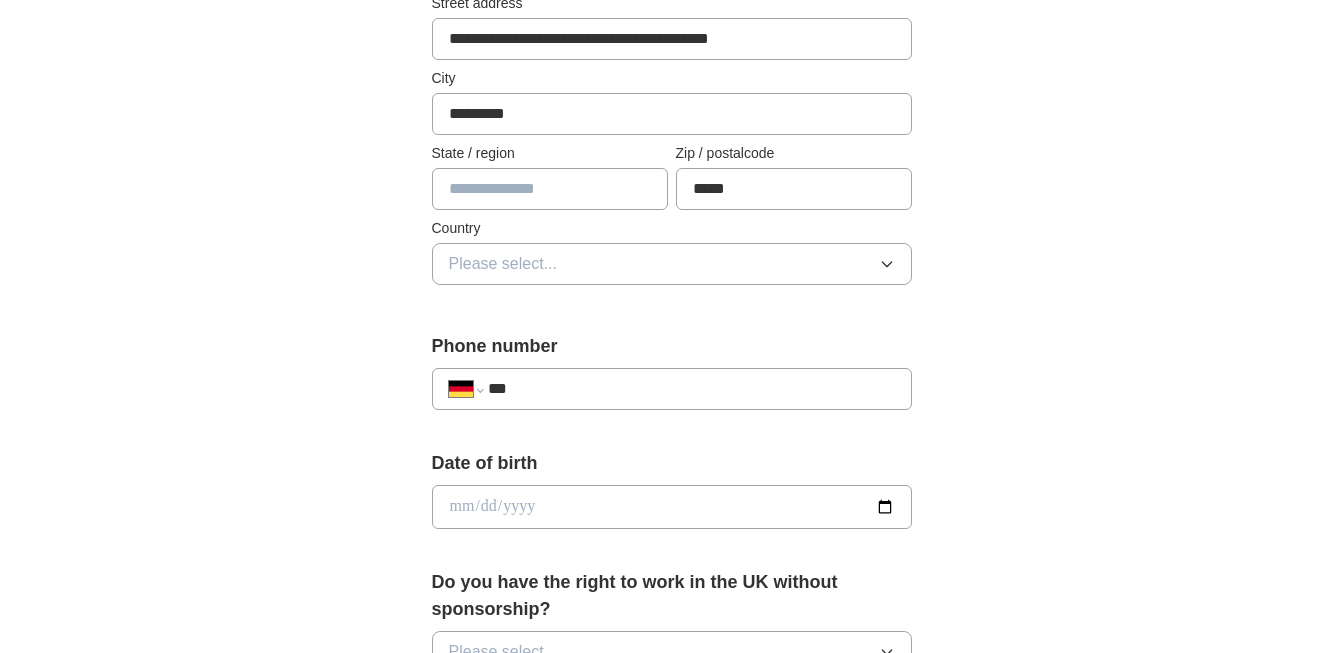 scroll, scrollTop: 467, scrollLeft: 0, axis: vertical 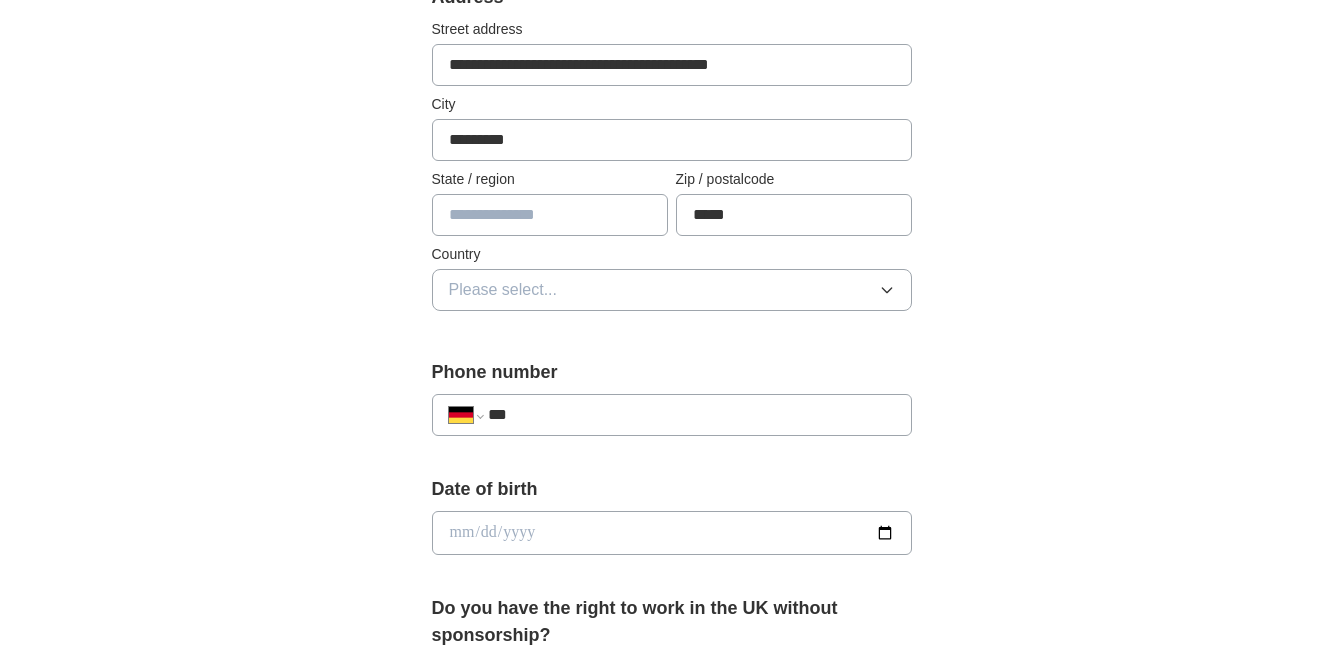 click at bounding box center (550, 215) 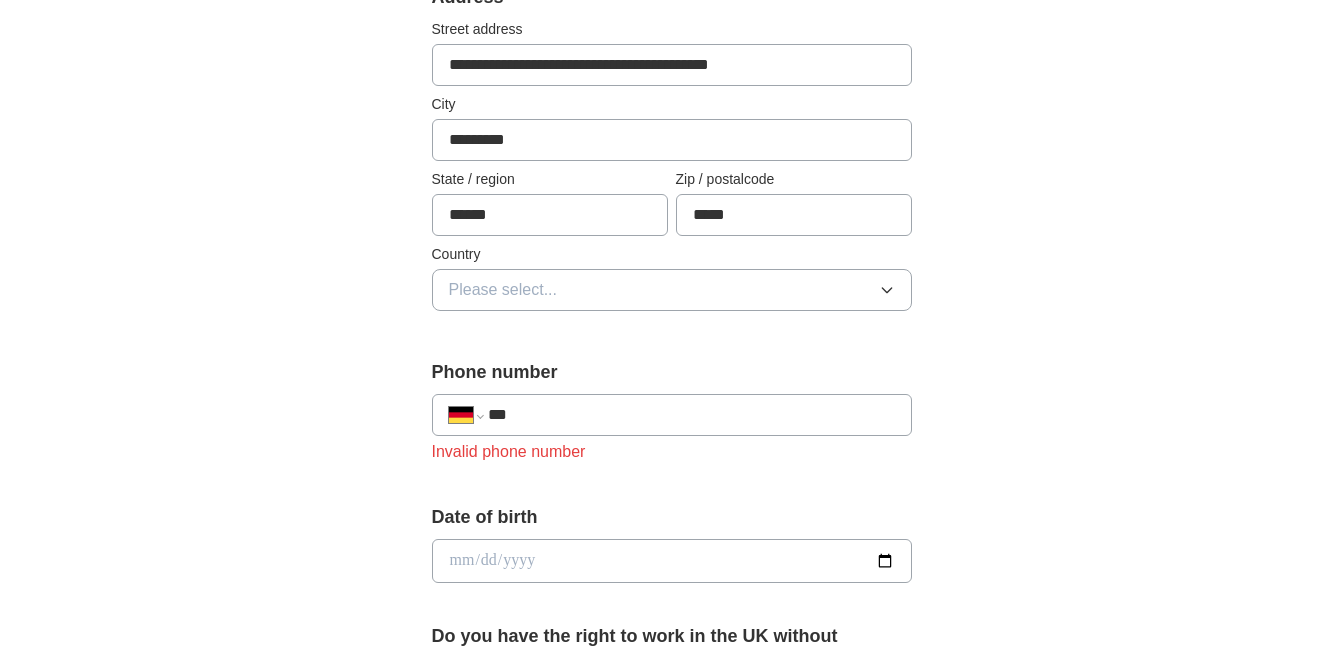 type on "******" 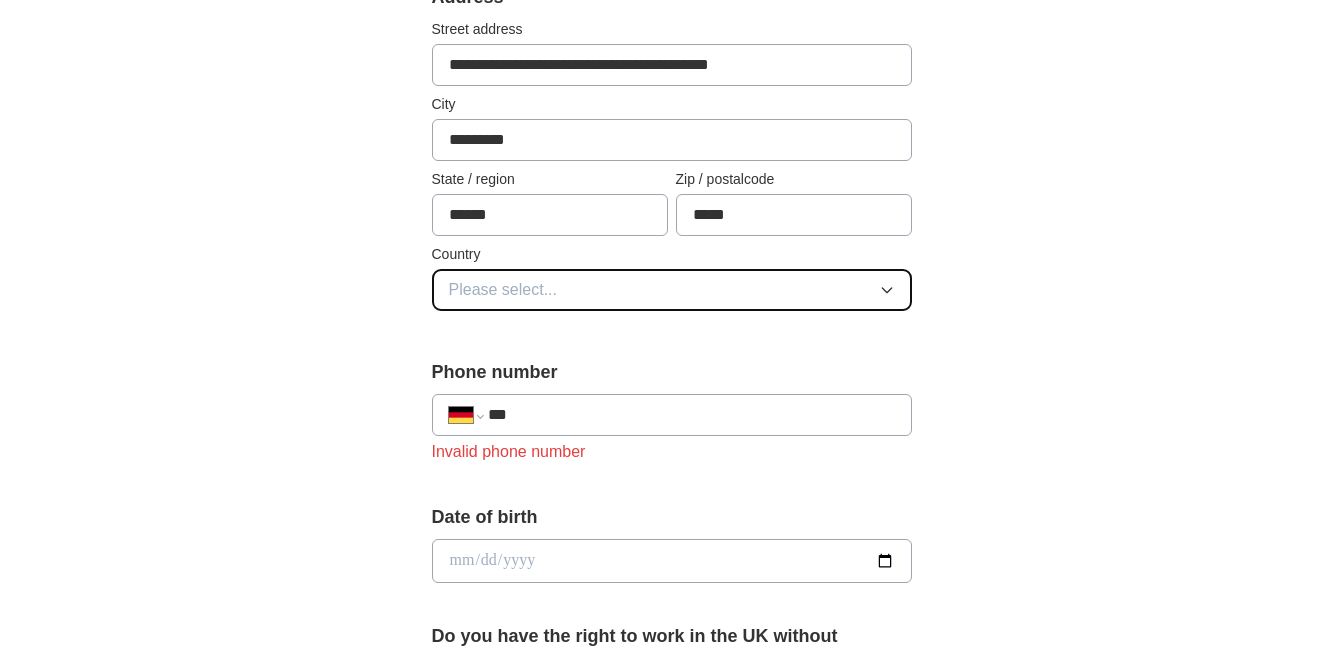 click on "Please select..." at bounding box center [672, 290] 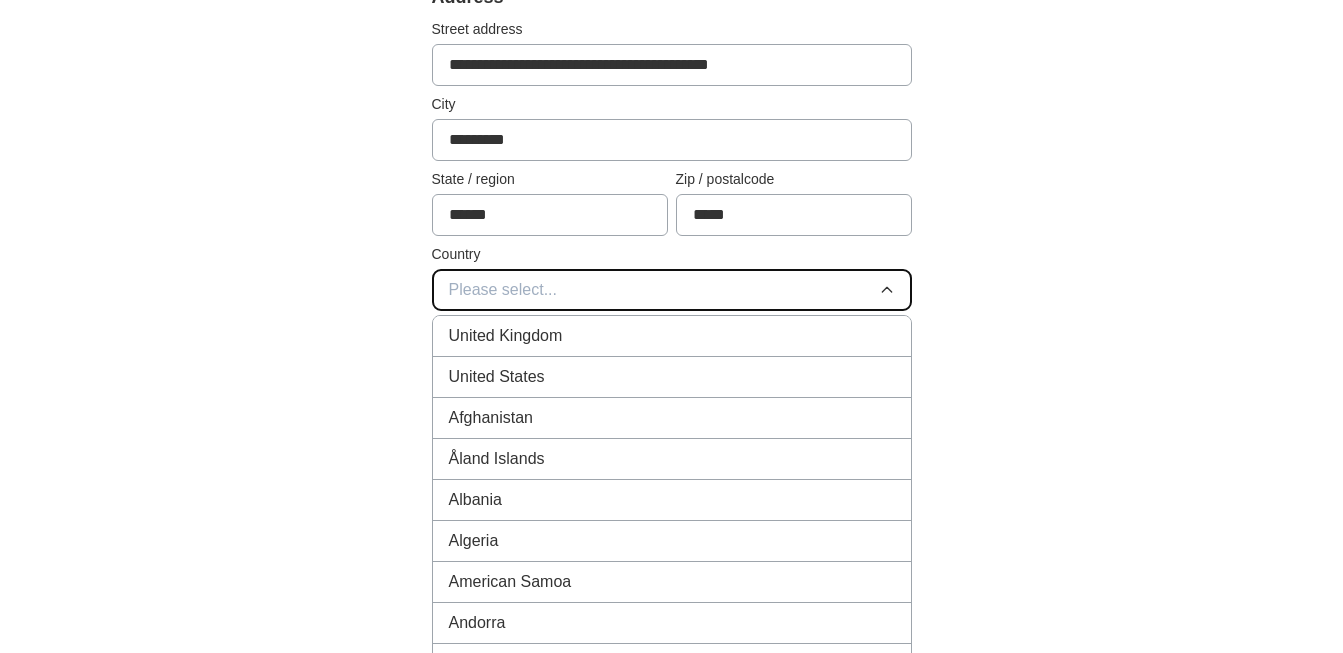 type 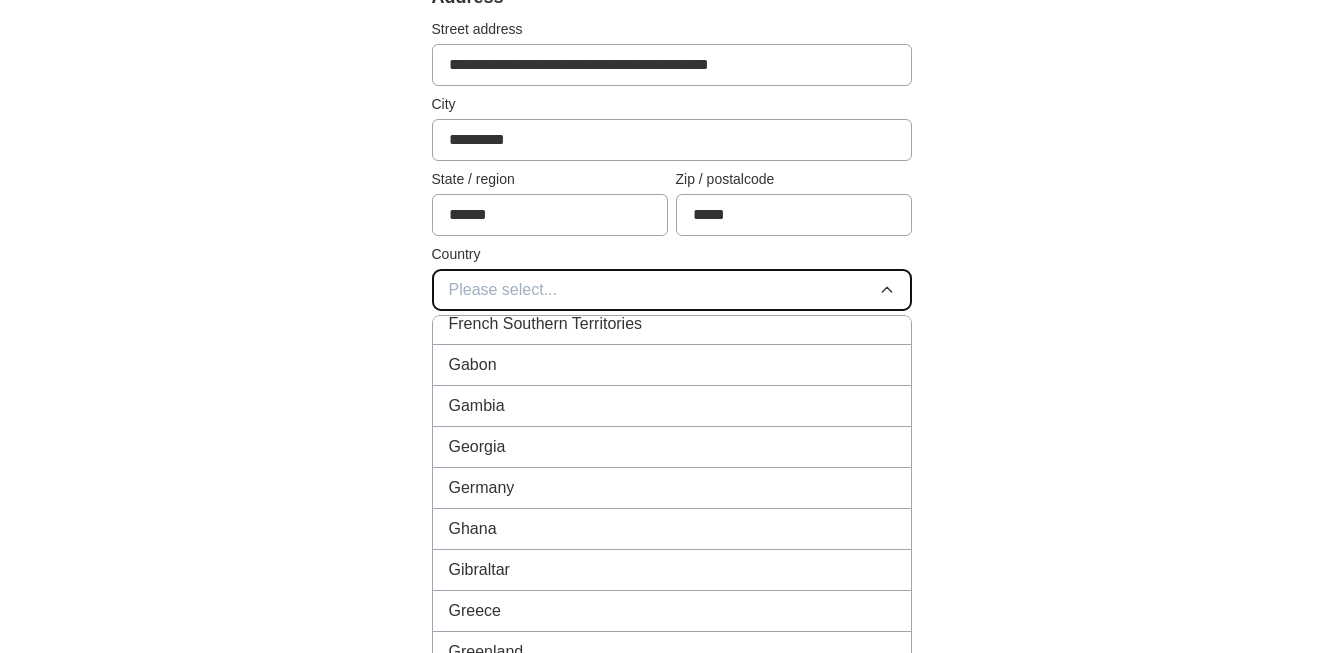 scroll, scrollTop: 3221, scrollLeft: 0, axis: vertical 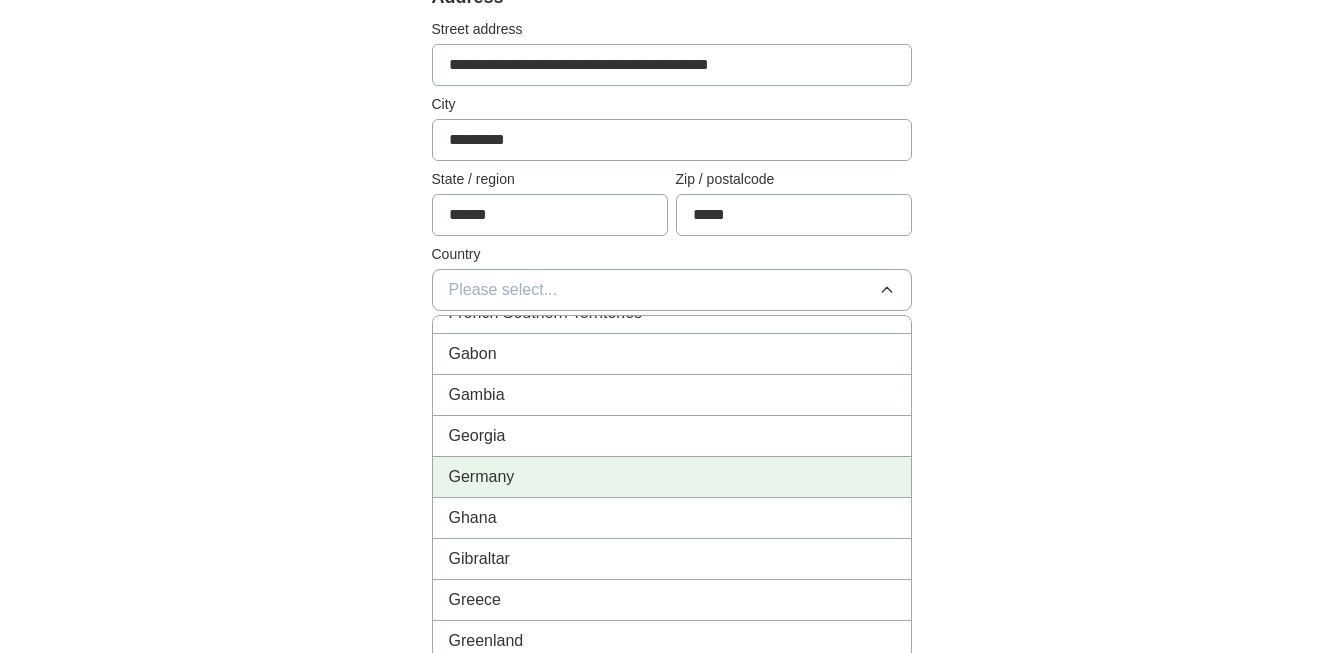 click on "Germany" at bounding box center [672, 477] 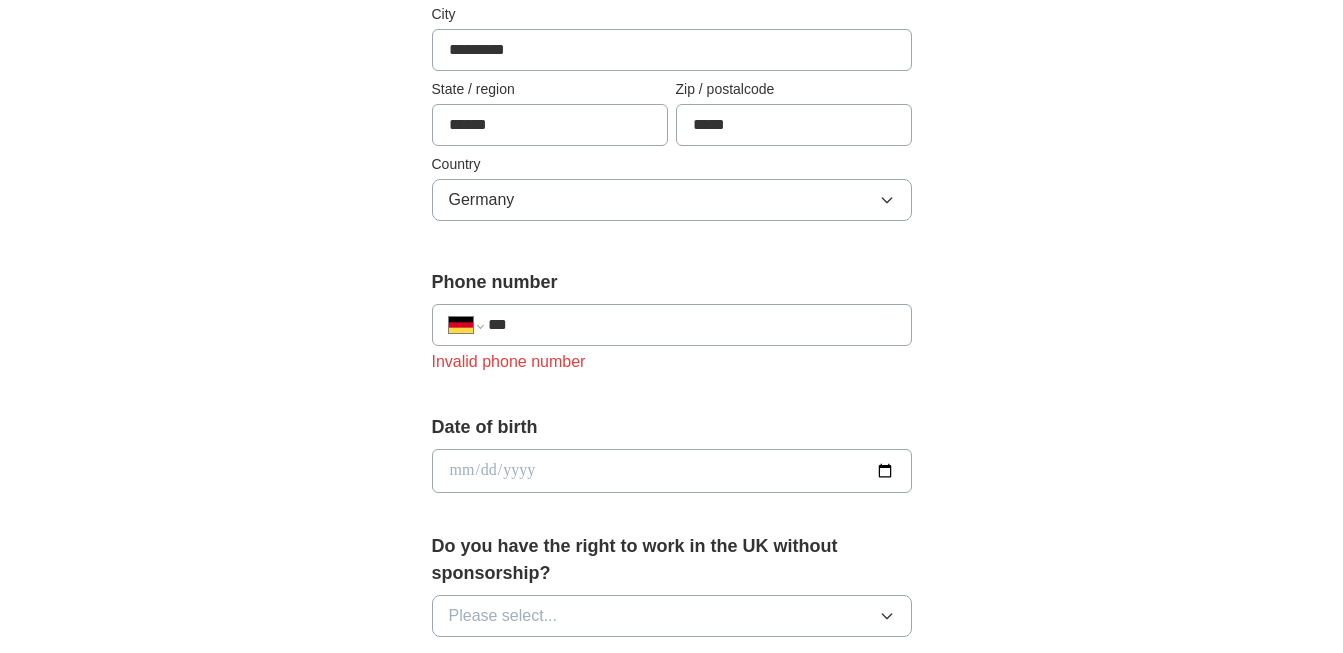 scroll, scrollTop: 586, scrollLeft: 0, axis: vertical 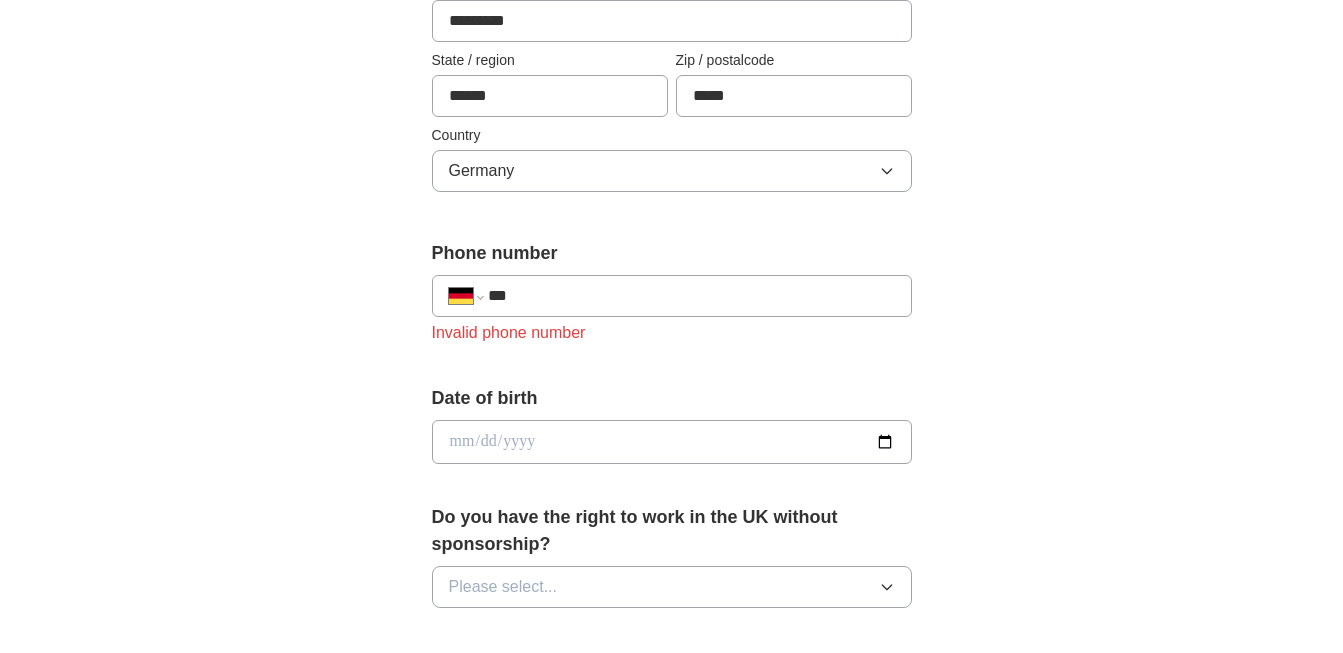 click on "***" at bounding box center (691, 296) 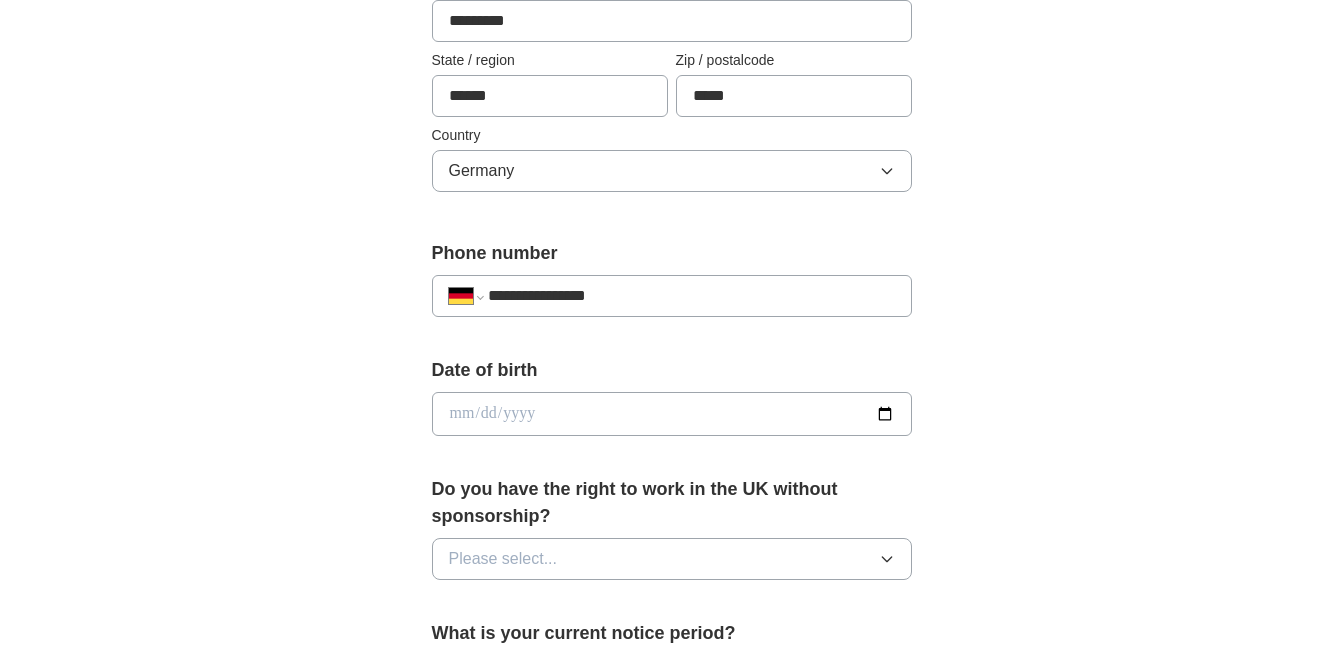 click at bounding box center (672, 414) 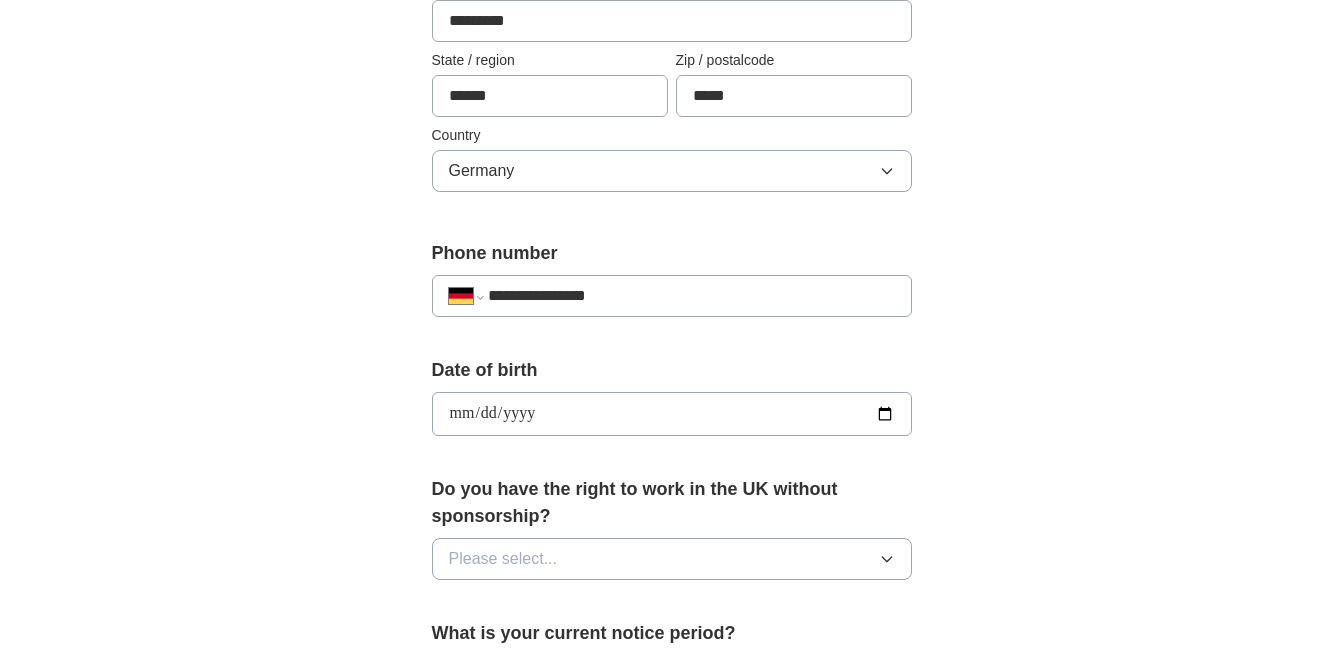 type on "**********" 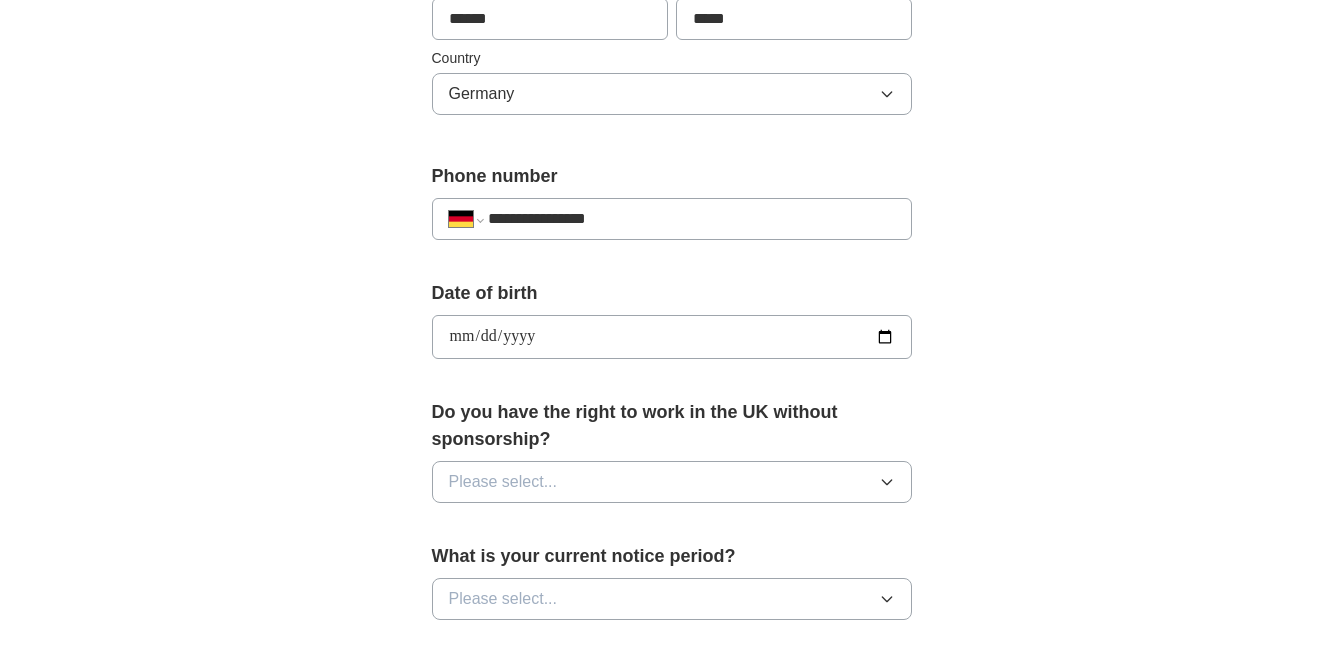 scroll, scrollTop: 677, scrollLeft: 0, axis: vertical 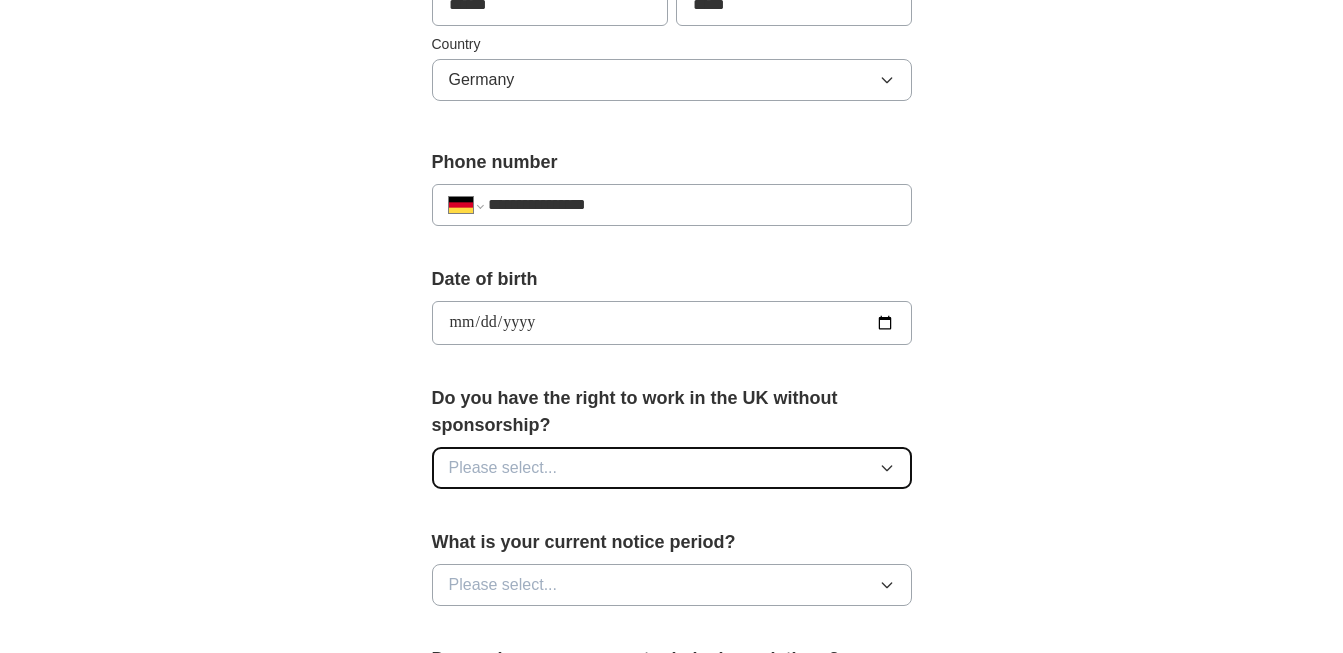click 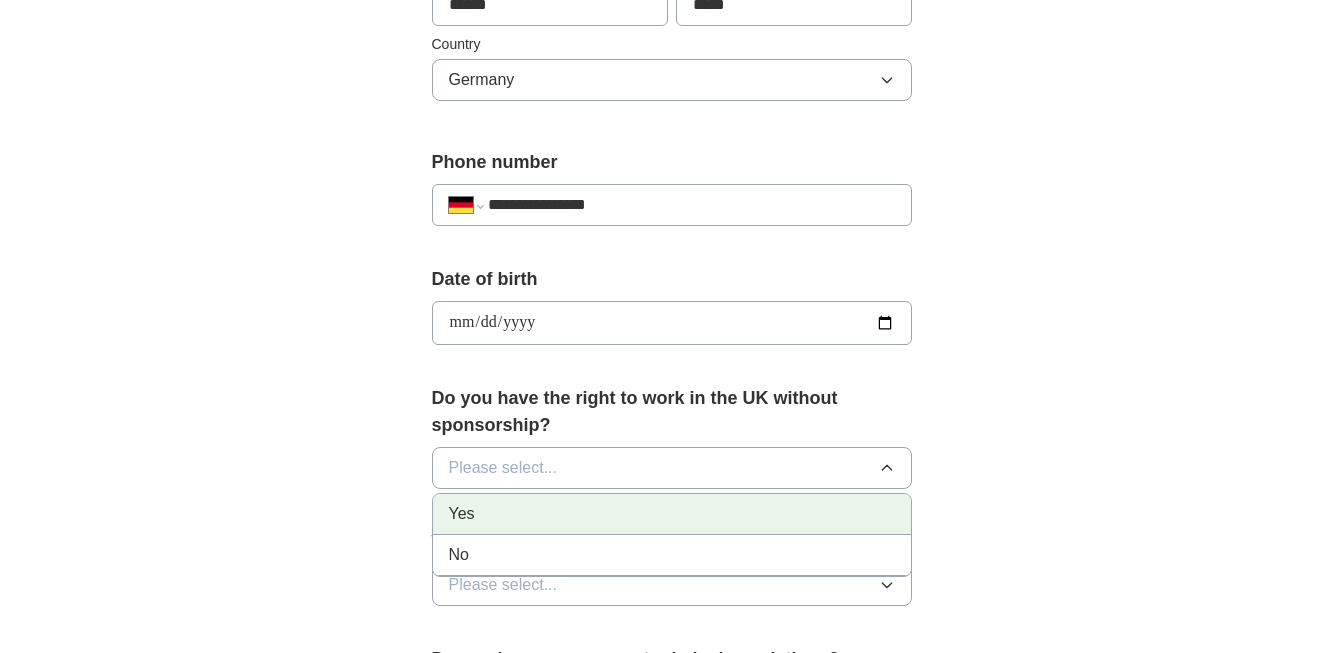 click on "Yes" at bounding box center [672, 514] 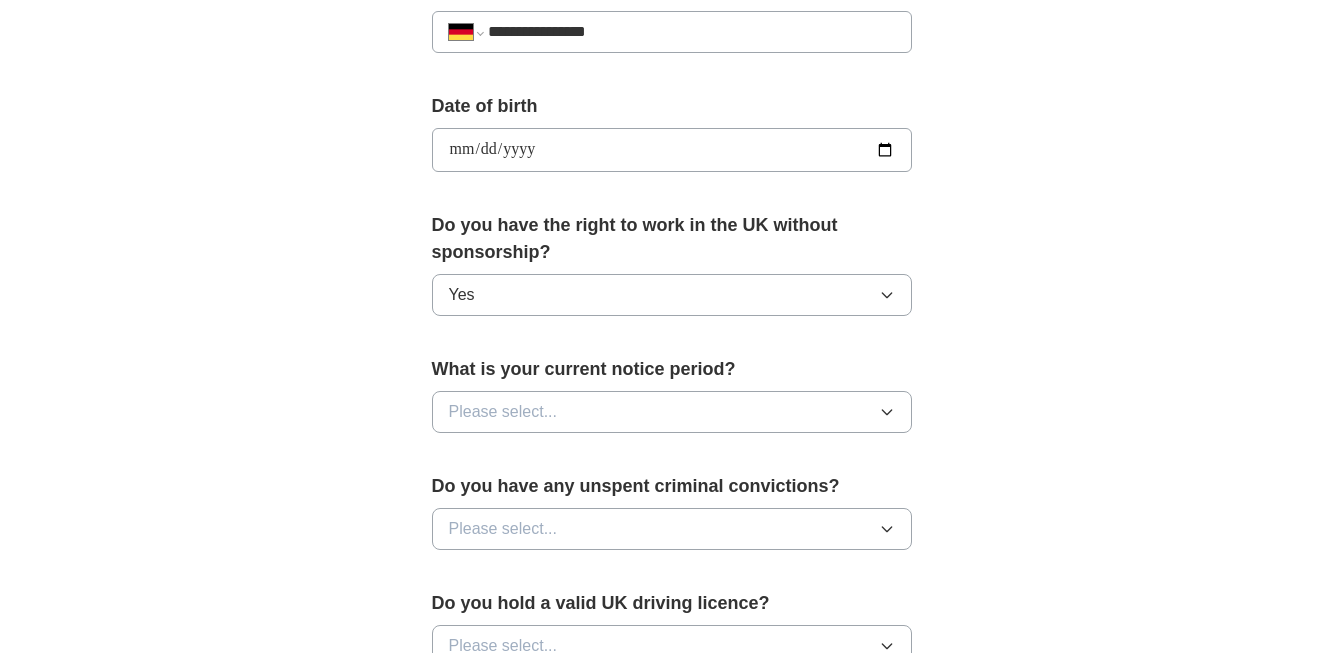scroll, scrollTop: 860, scrollLeft: 0, axis: vertical 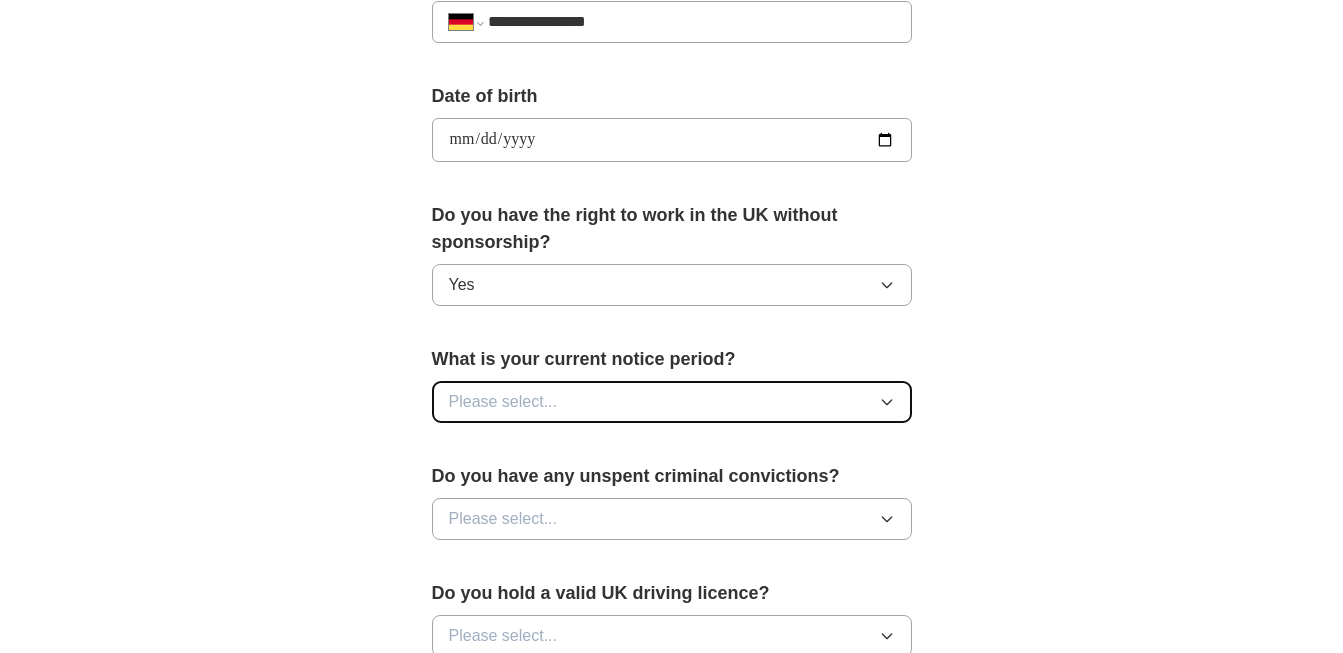 click on "Please select..." at bounding box center [672, 402] 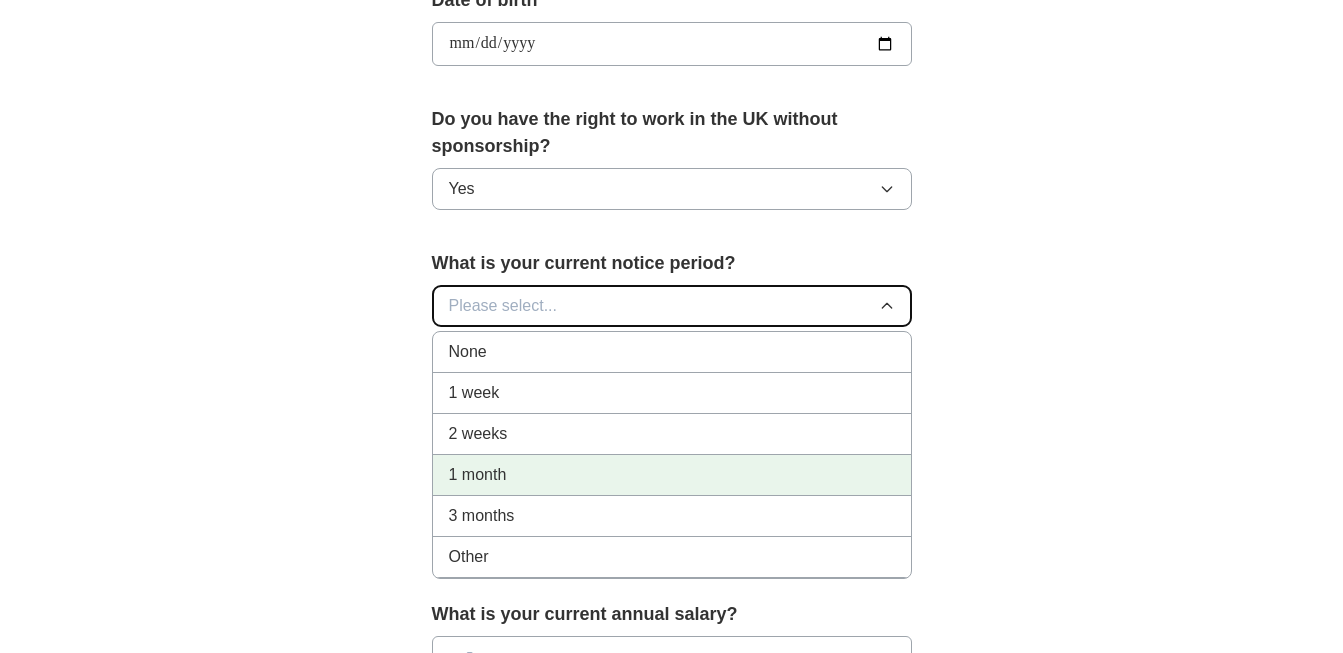 scroll, scrollTop: 984, scrollLeft: 0, axis: vertical 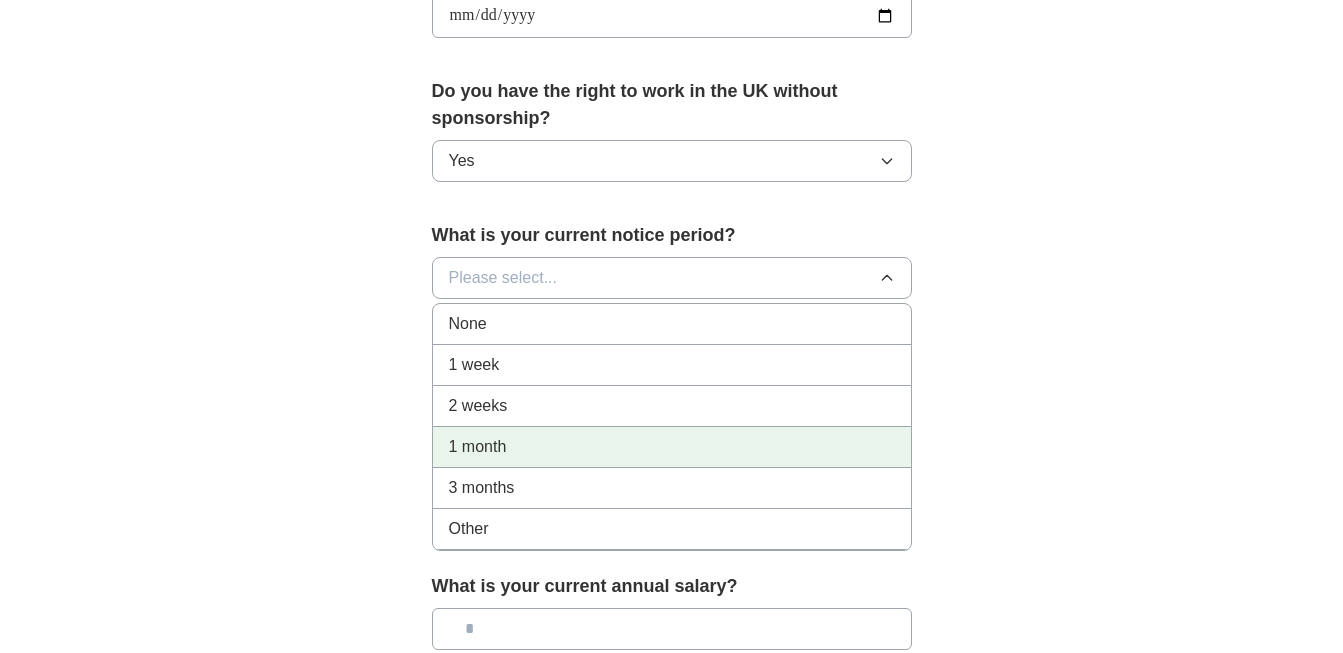 click on "1 month" at bounding box center (672, 447) 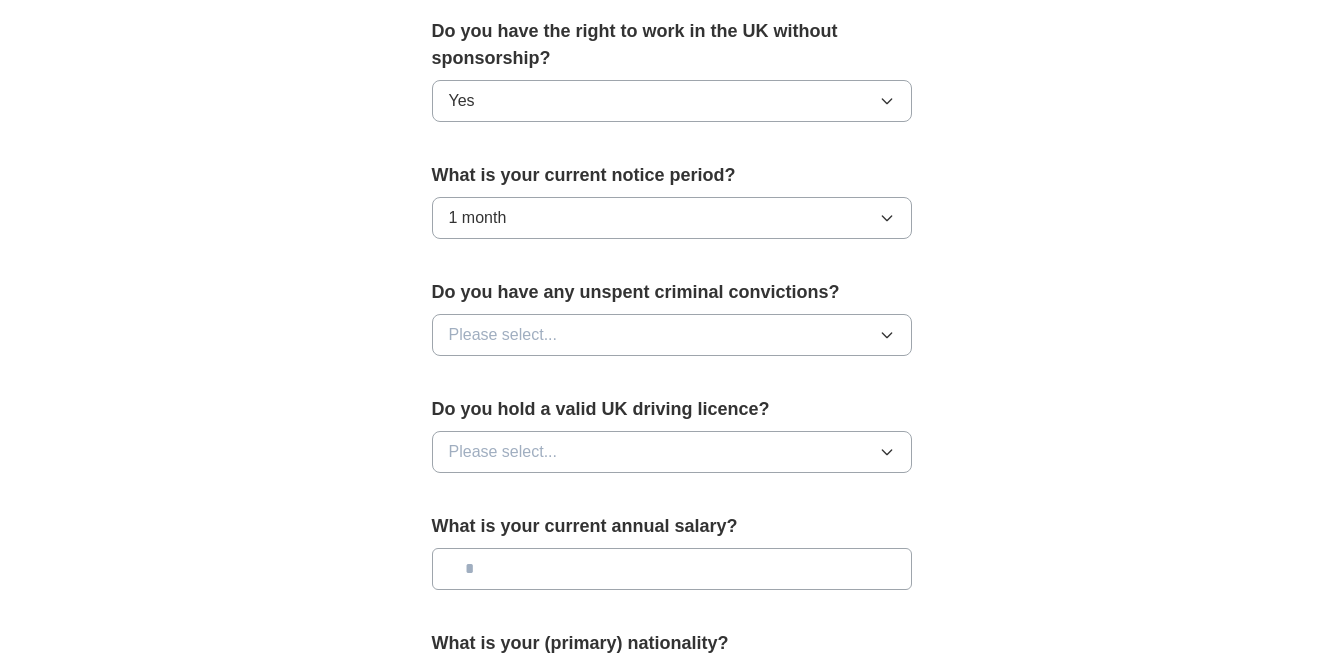 scroll, scrollTop: 1062, scrollLeft: 0, axis: vertical 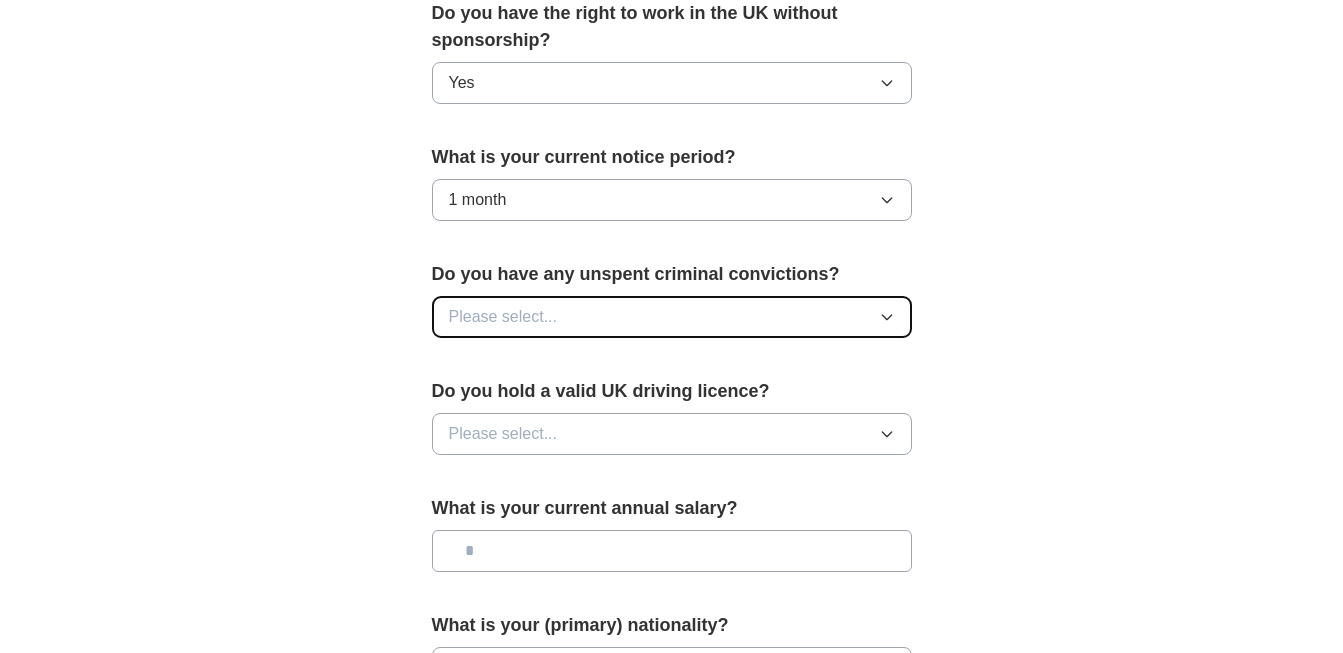 click on "Please select..." at bounding box center (672, 317) 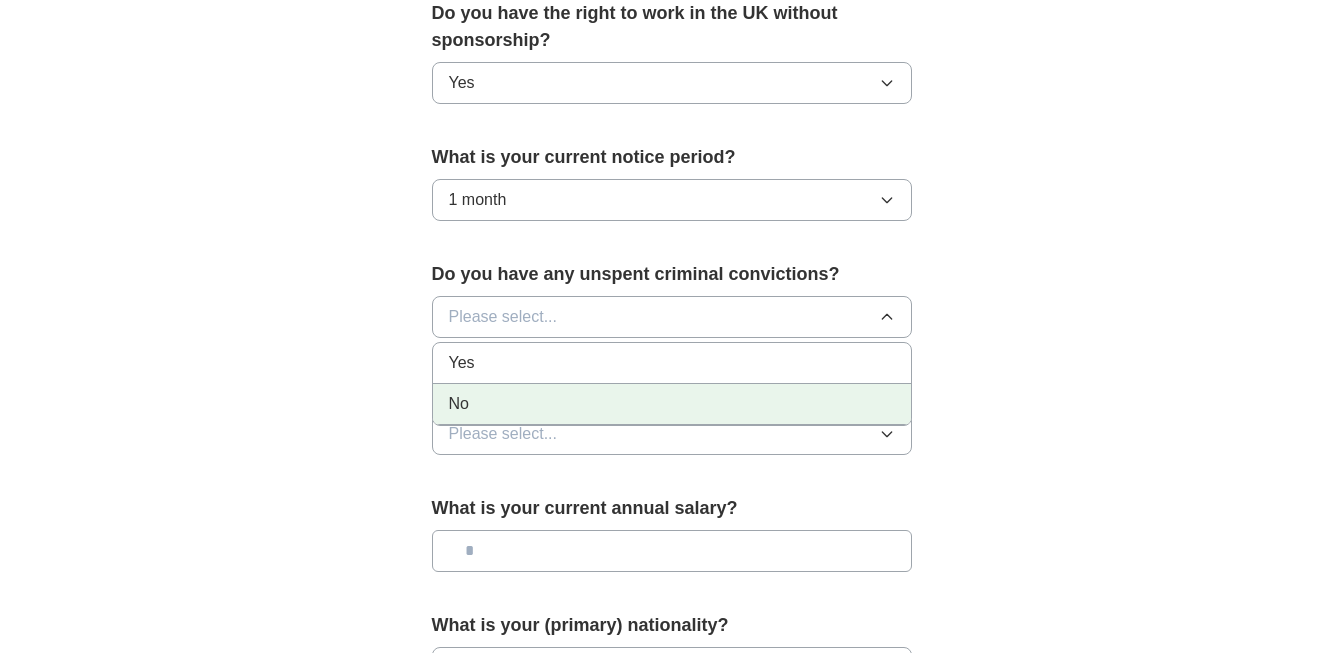 click on "No" at bounding box center [672, 404] 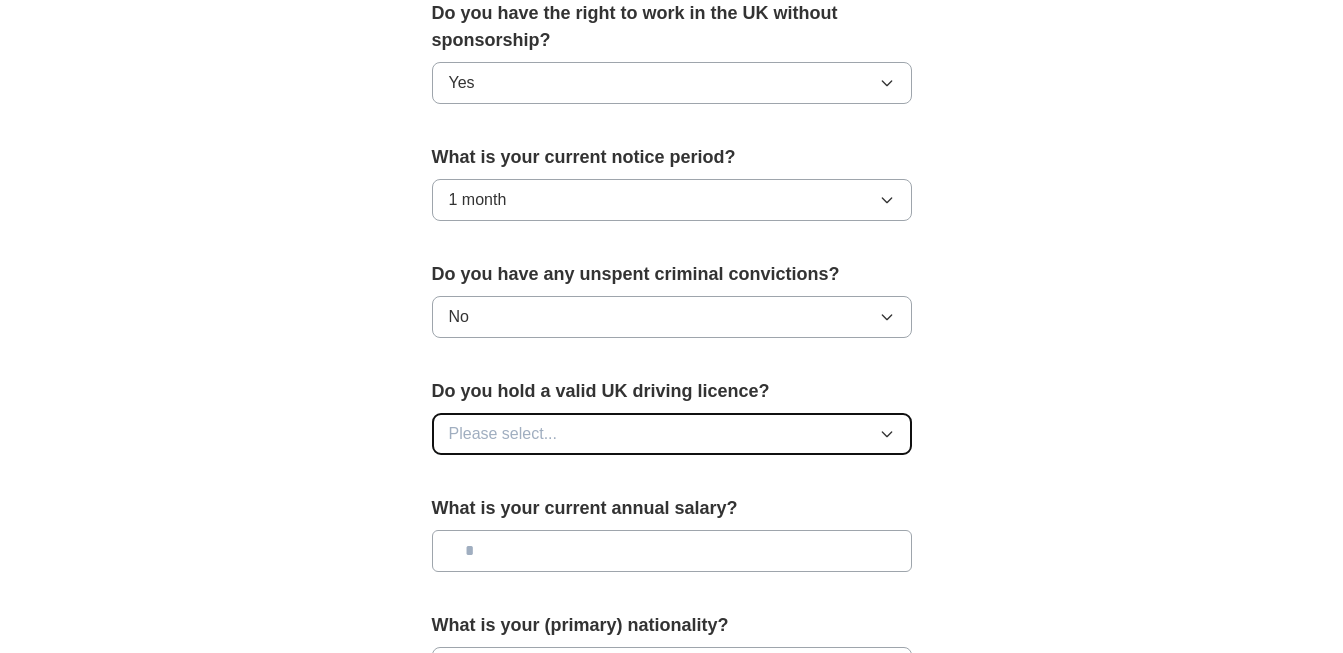 click on "Please select..." at bounding box center (672, 434) 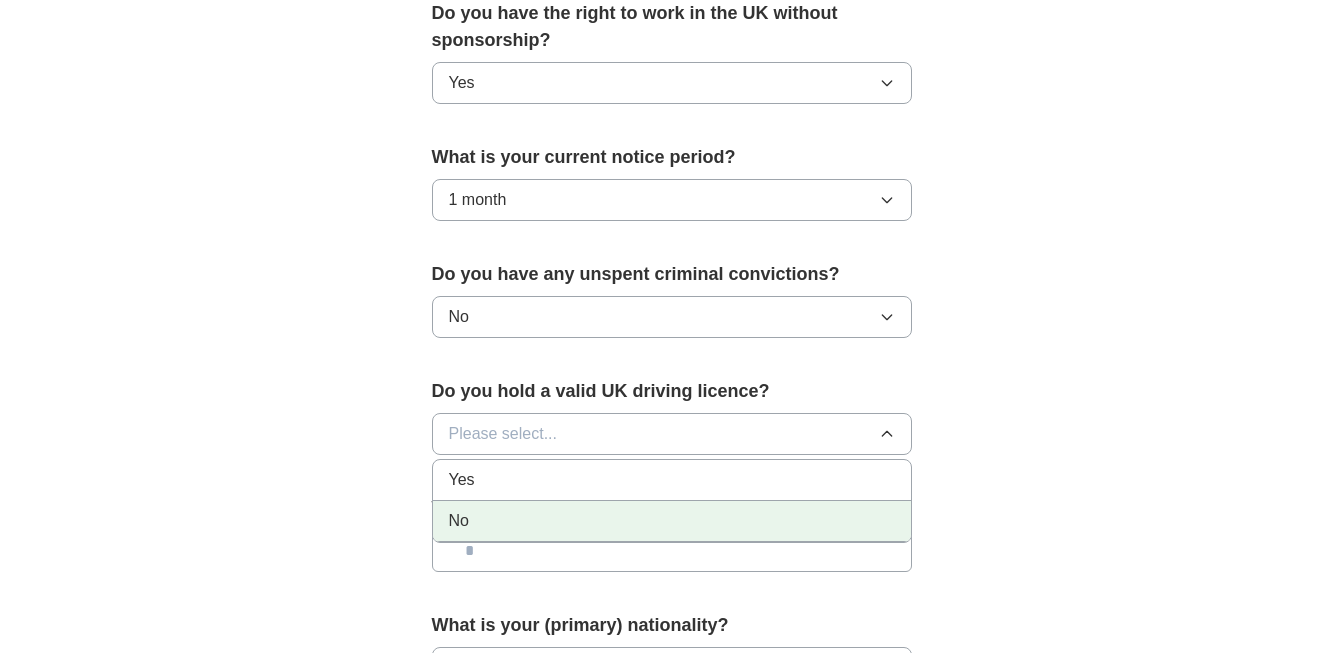 click on "No" at bounding box center (672, 521) 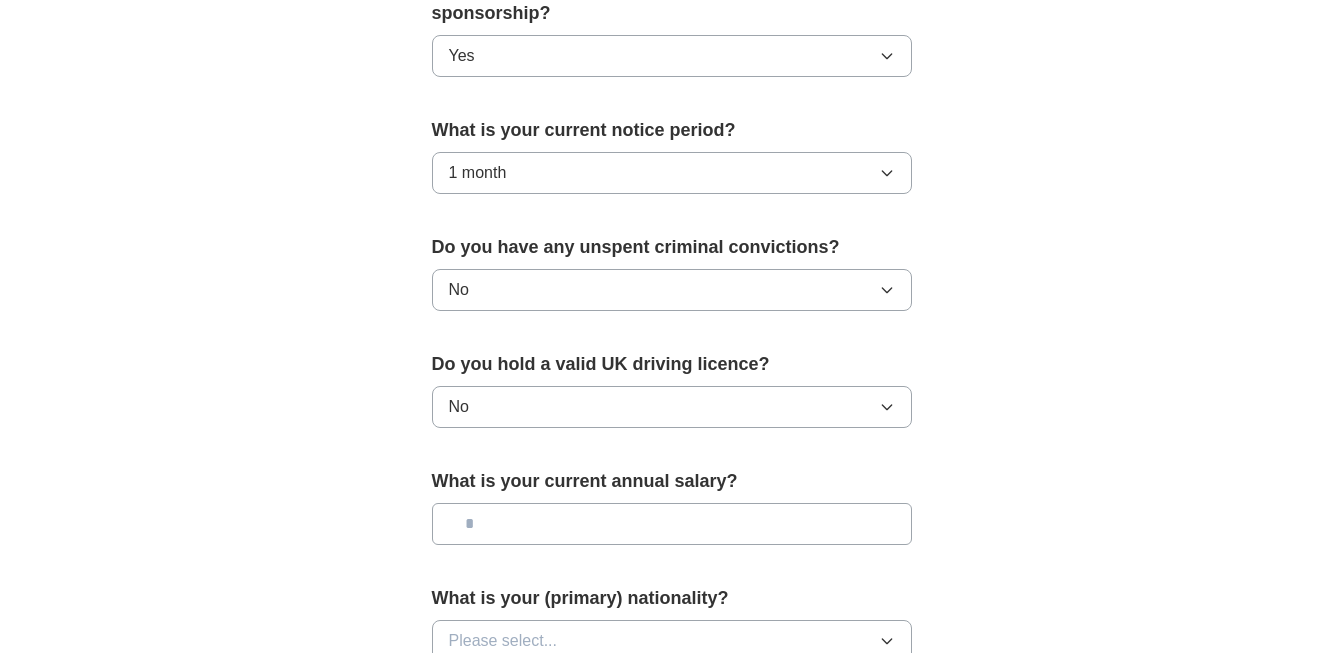 scroll, scrollTop: 1153, scrollLeft: 0, axis: vertical 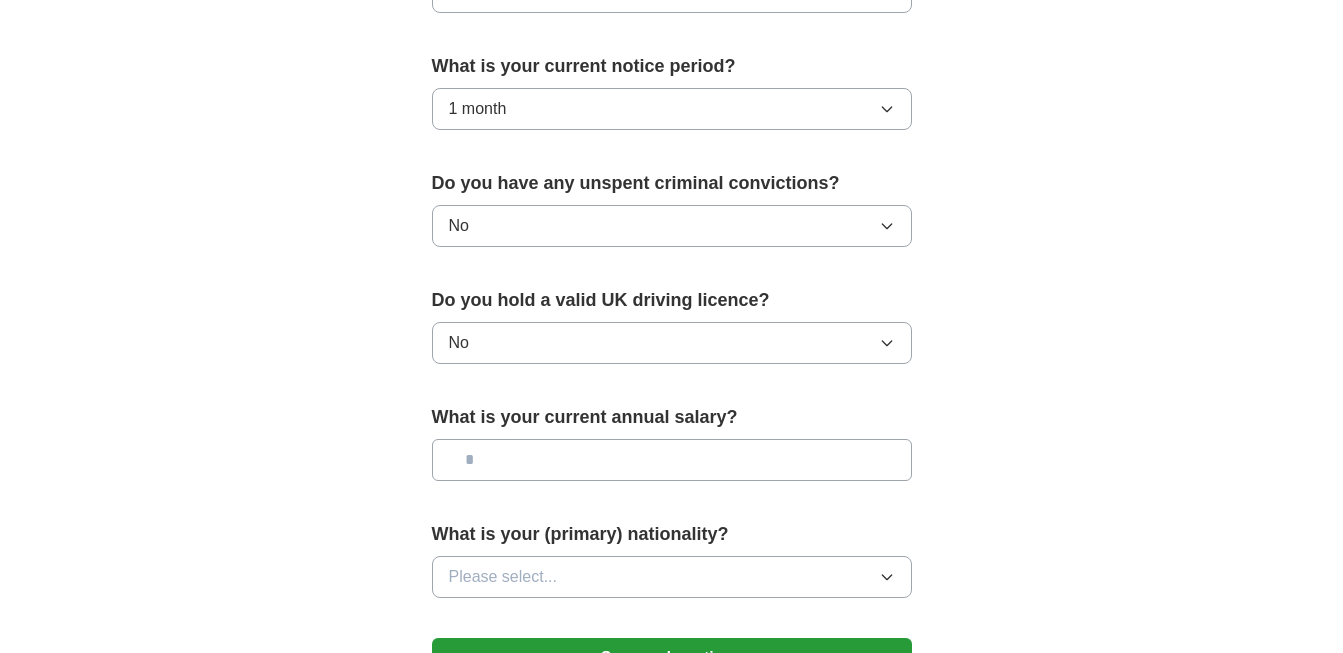click at bounding box center [672, 460] 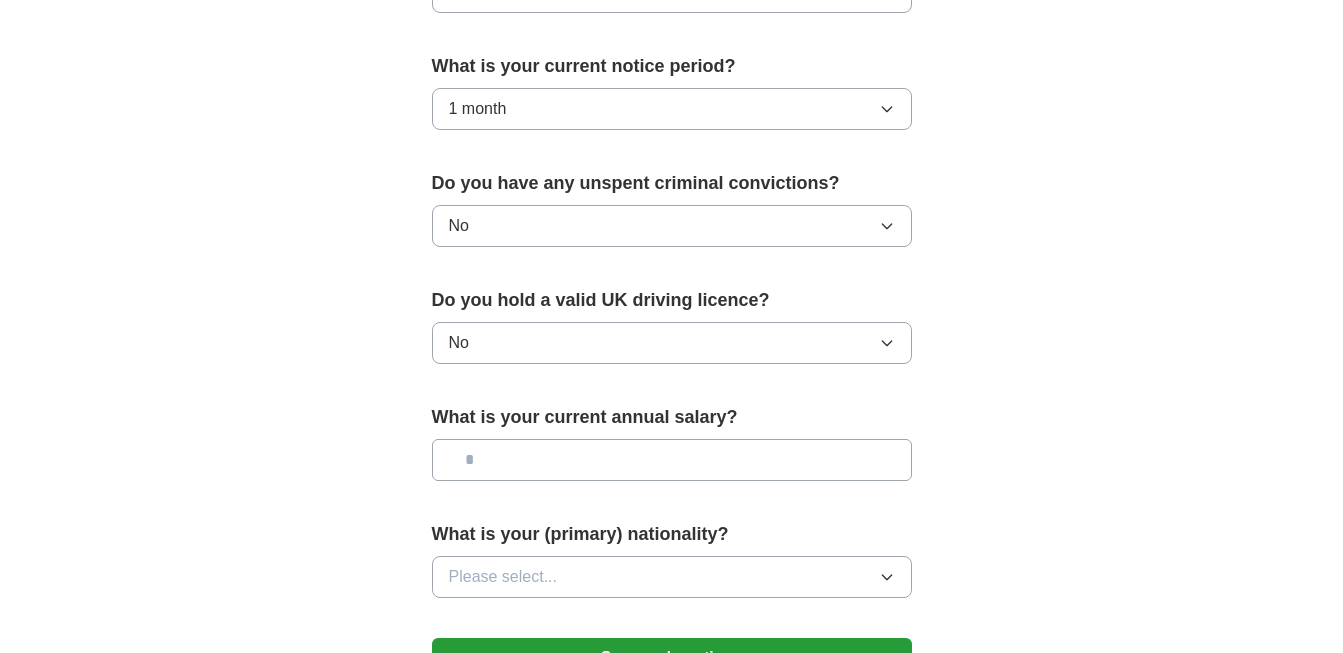 type on "**" 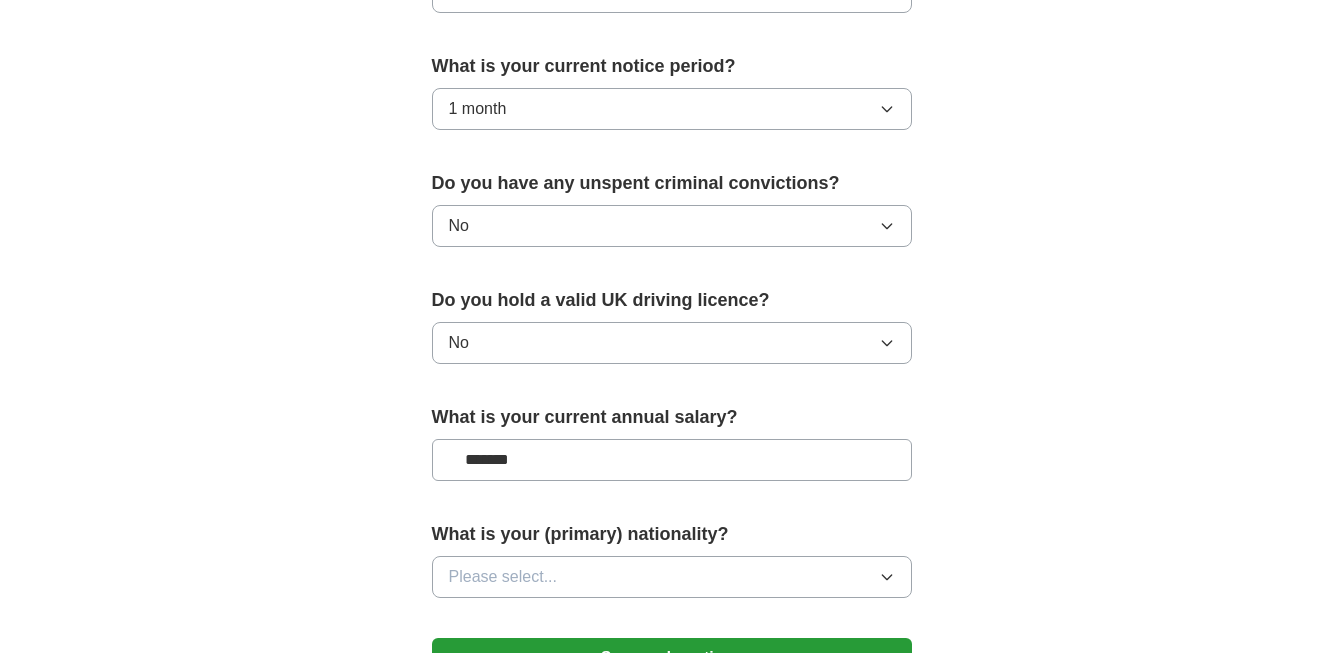 type on "*******" 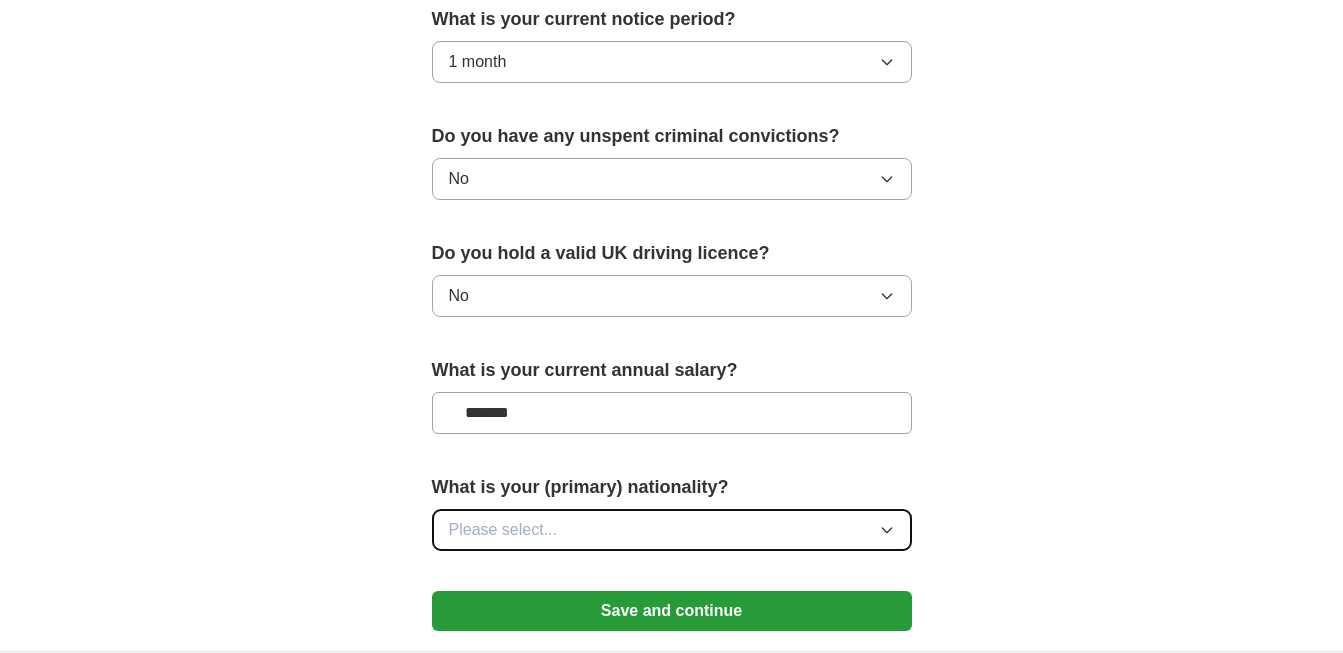 click on "Please select..." at bounding box center [672, 530] 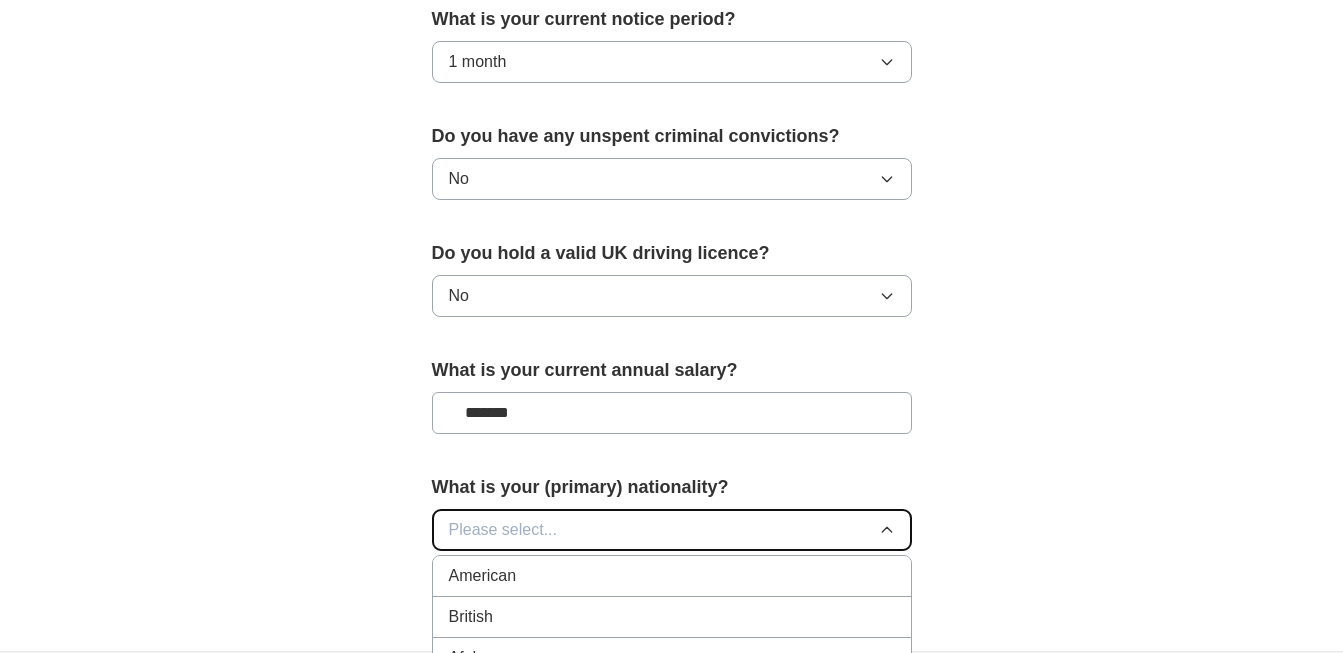 type 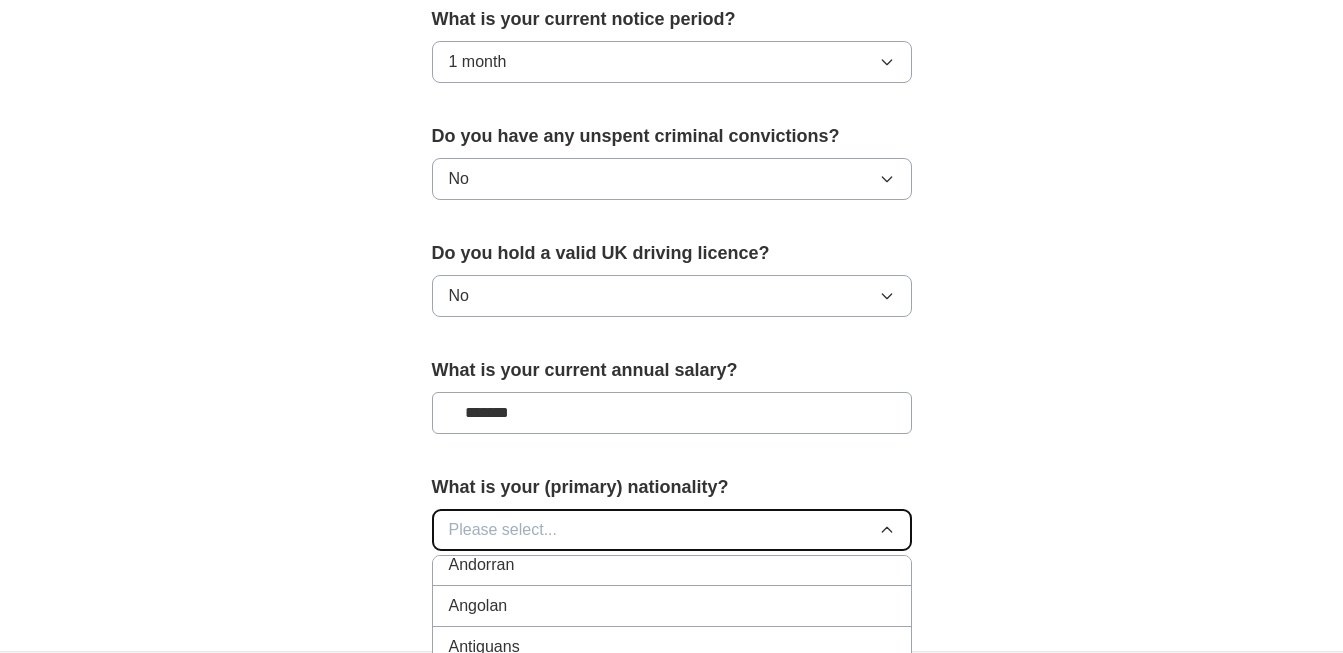 scroll, scrollTop: 222, scrollLeft: 0, axis: vertical 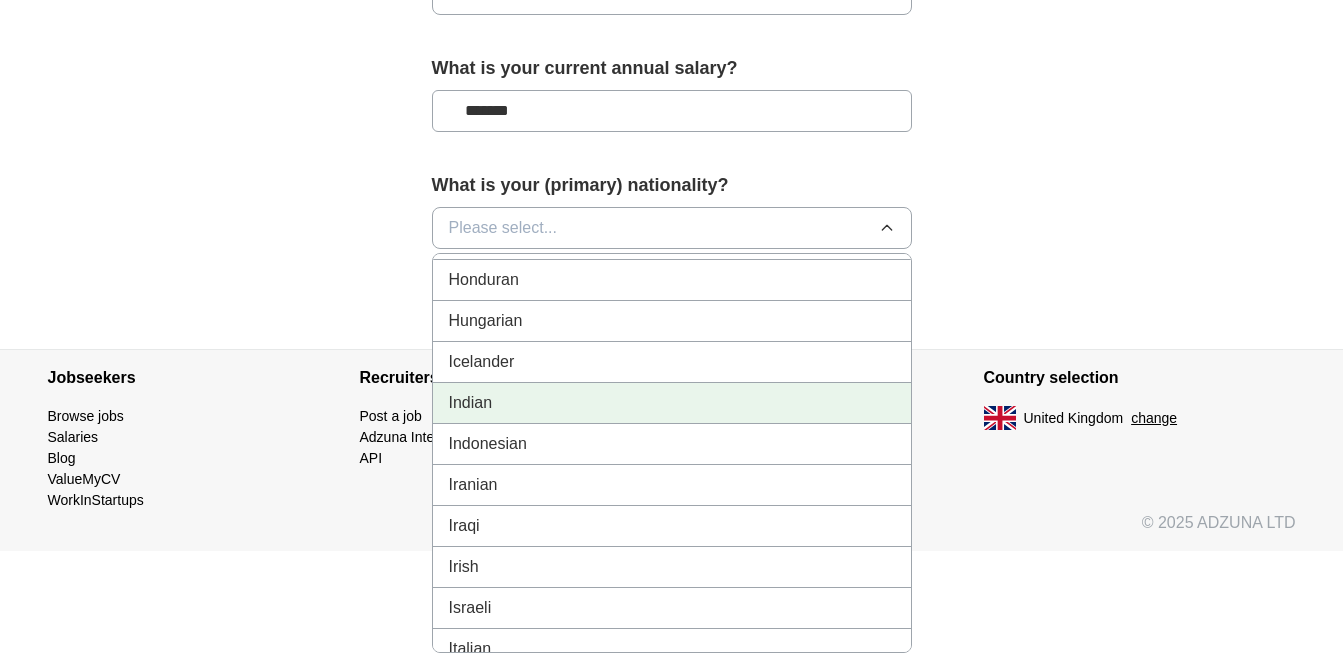 click on "Indian" at bounding box center (672, 403) 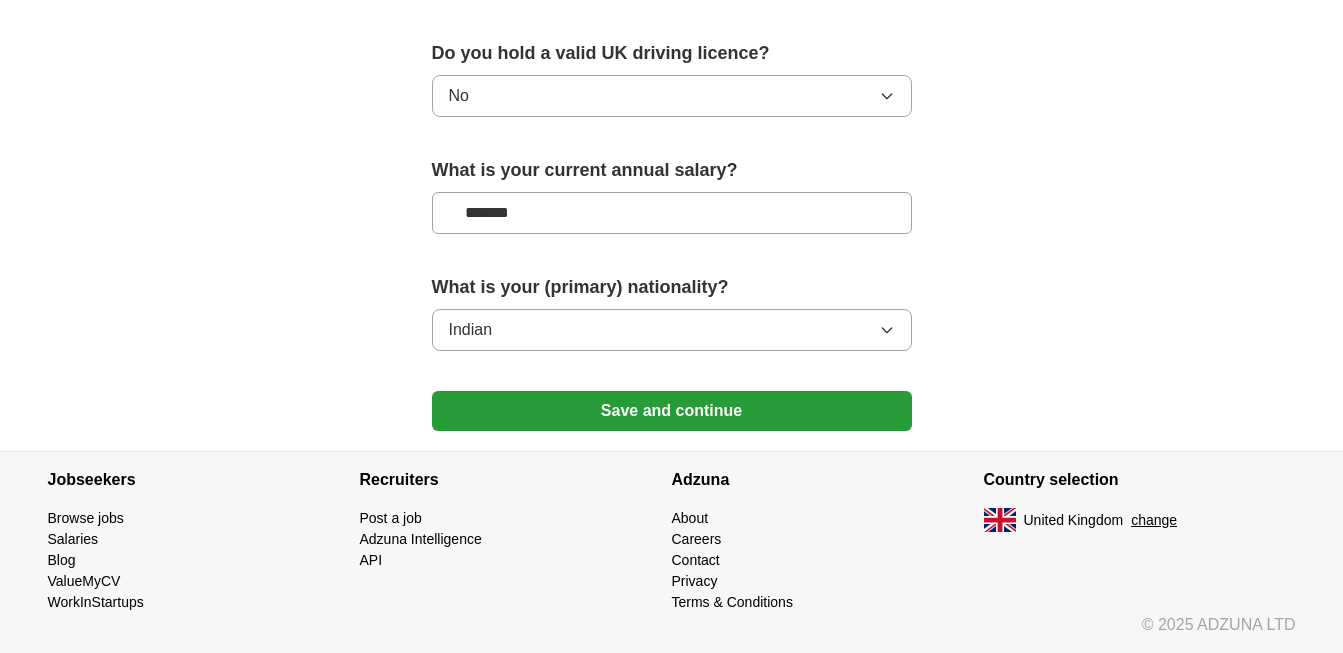 scroll, scrollTop: 1400, scrollLeft: 0, axis: vertical 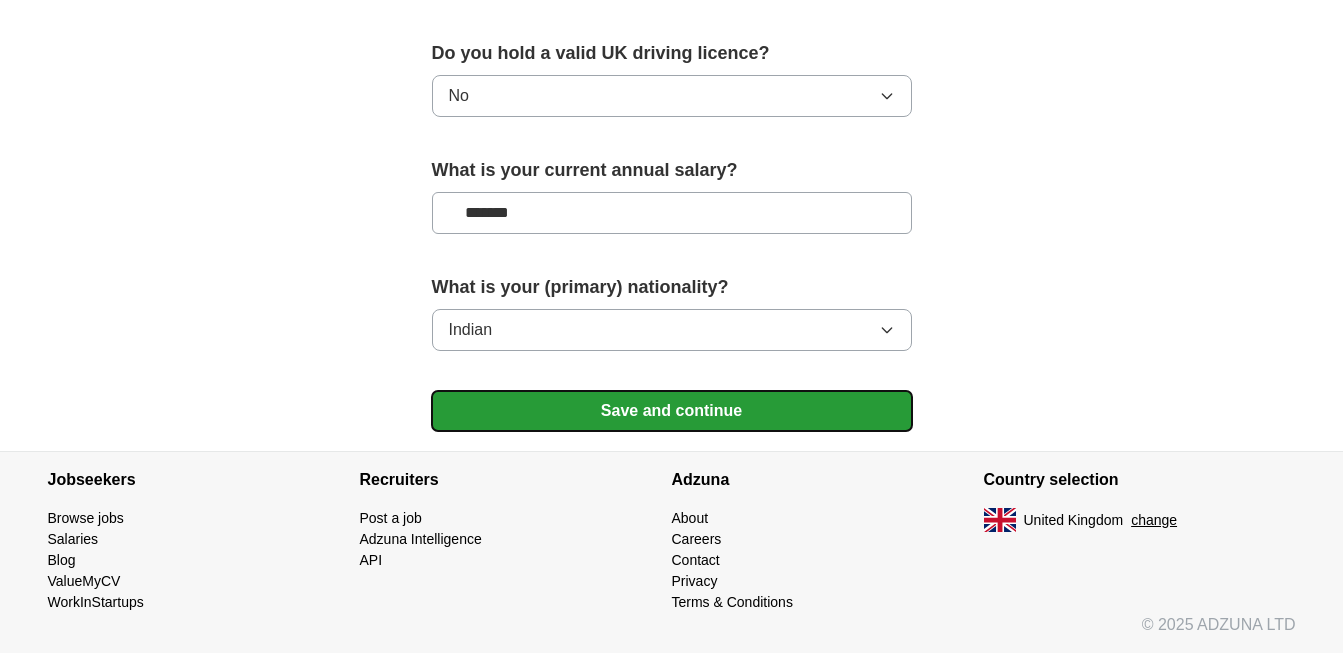 click on "Save and continue" at bounding box center (672, 411) 